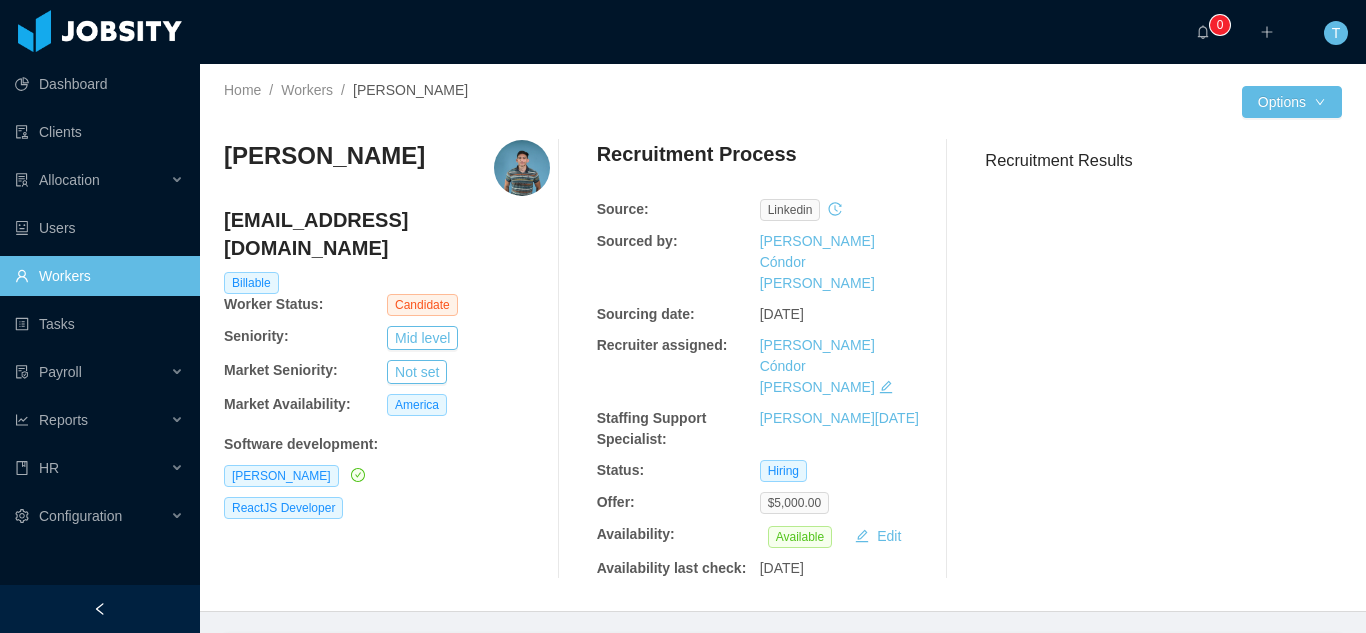 scroll, scrollTop: 0, scrollLeft: 0, axis: both 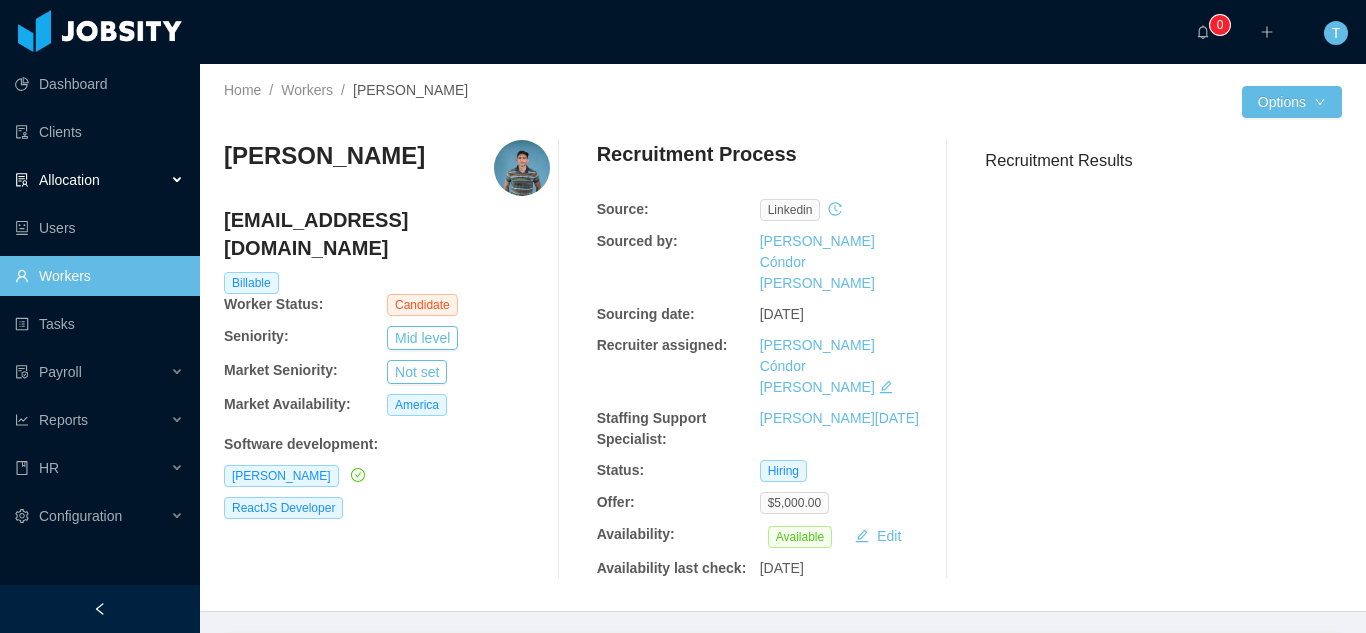 click on "Allocation" at bounding box center (69, 180) 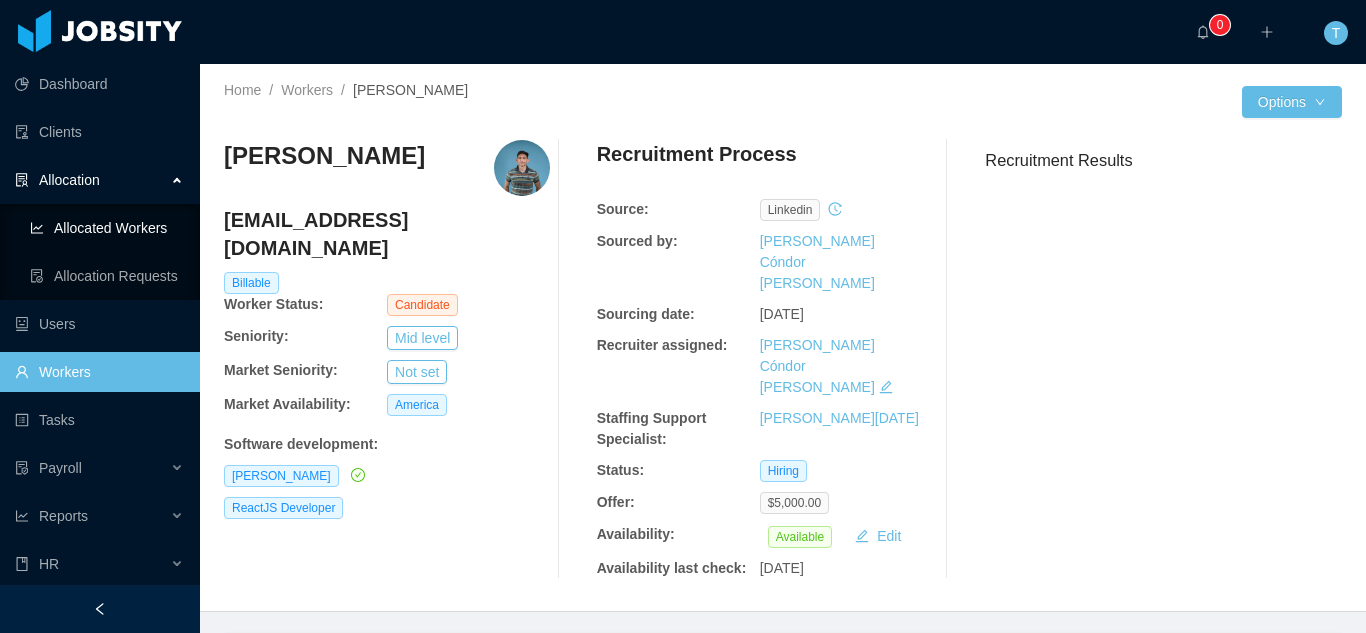 click on "Allocated Workers" at bounding box center (107, 228) 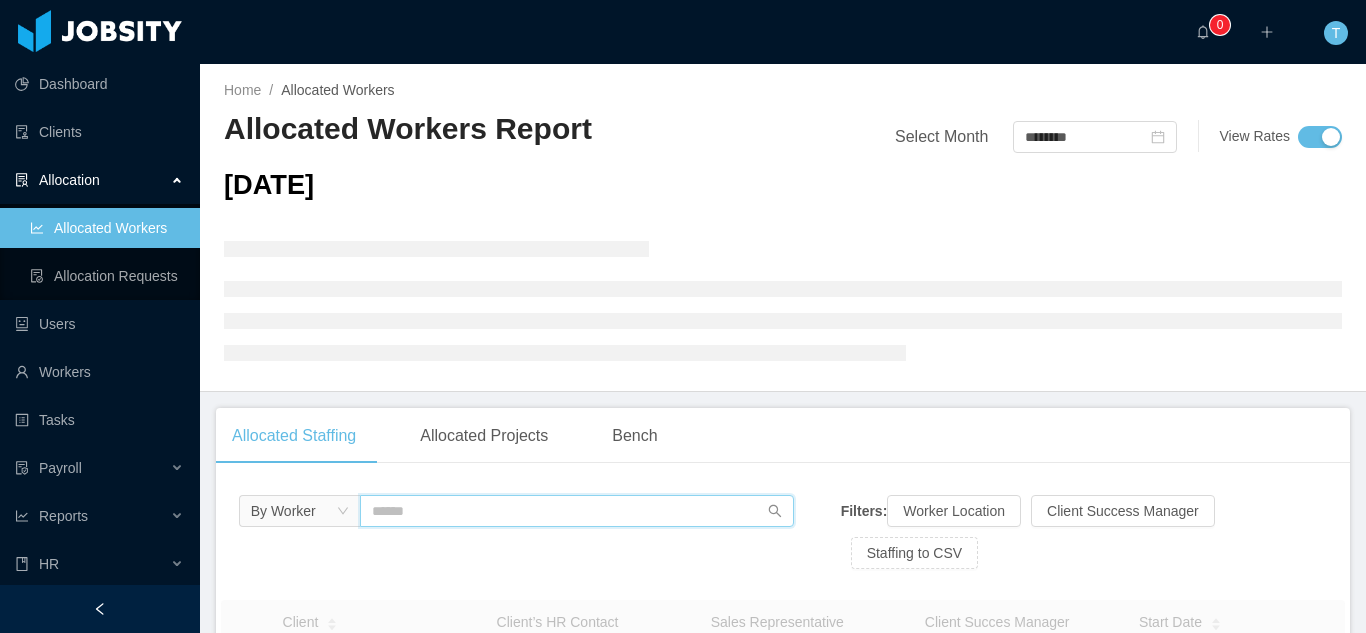 click at bounding box center [577, 511] 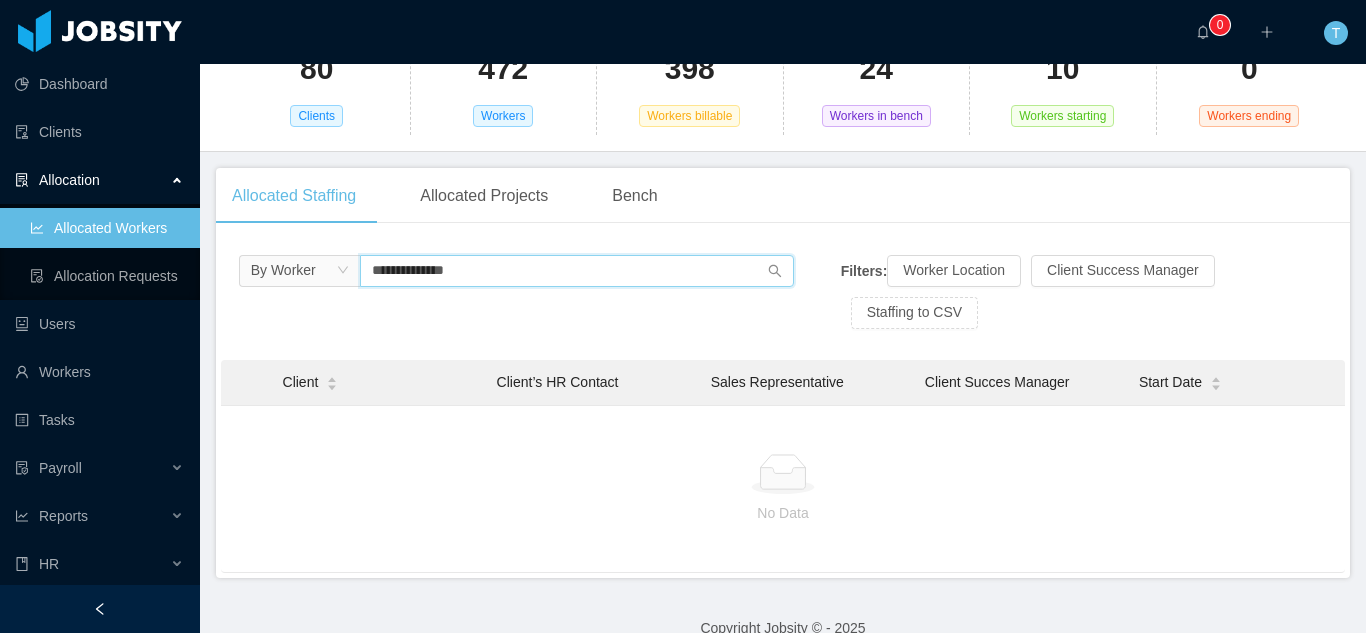 scroll, scrollTop: 214, scrollLeft: 0, axis: vertical 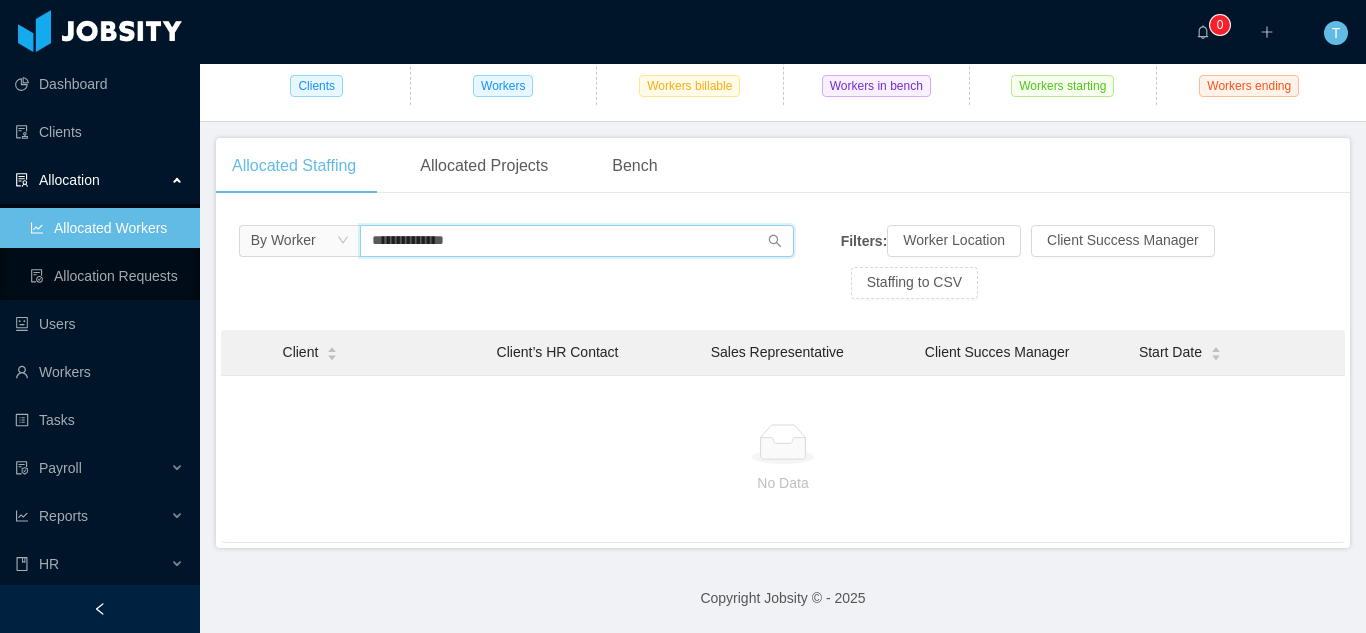 click on "**********" at bounding box center (577, 241) 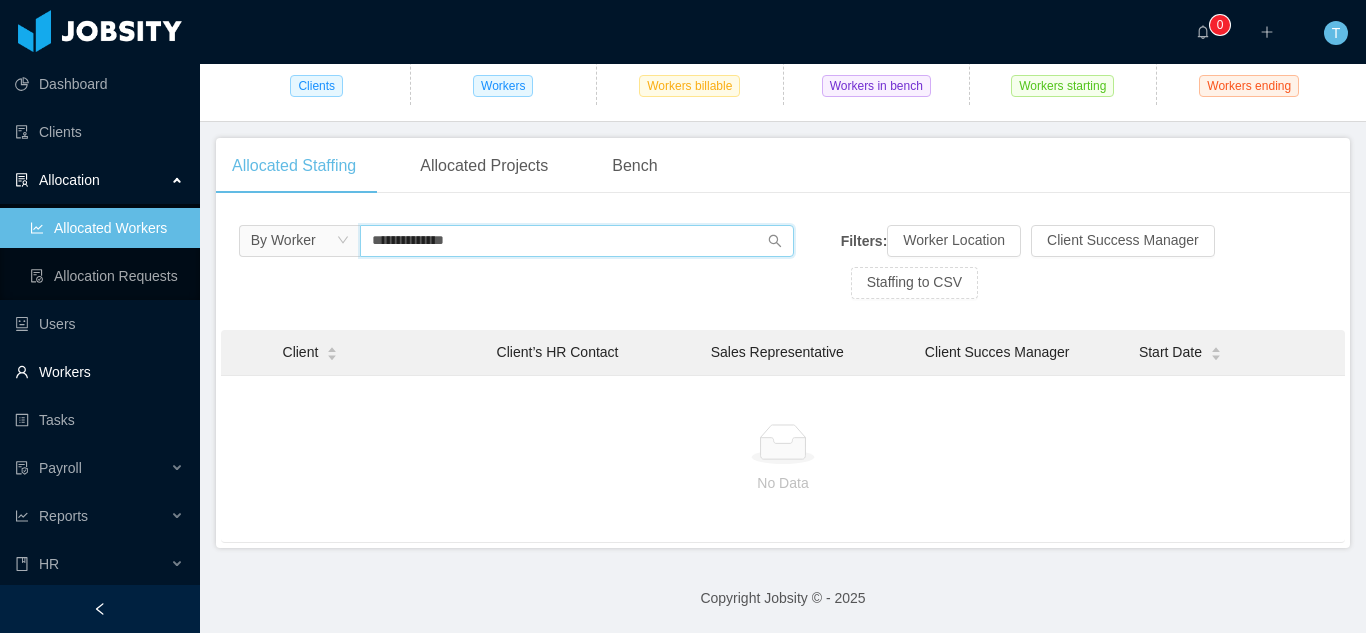 type on "**********" 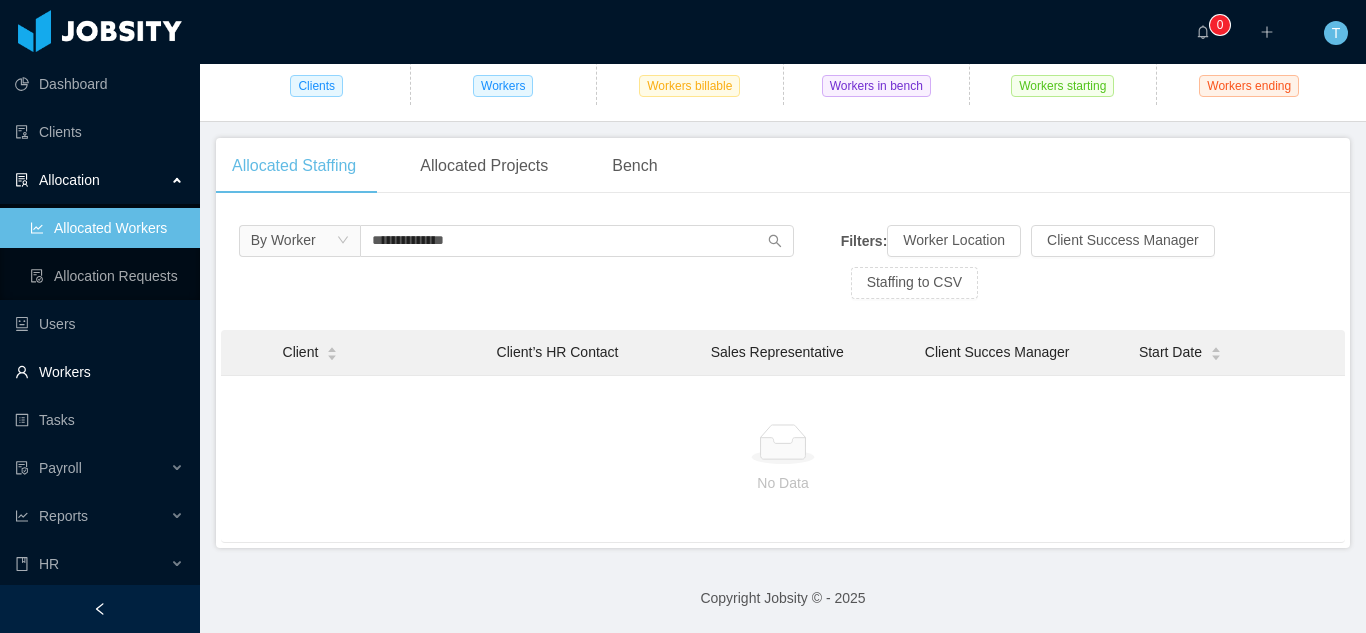 click on "Workers" at bounding box center (99, 372) 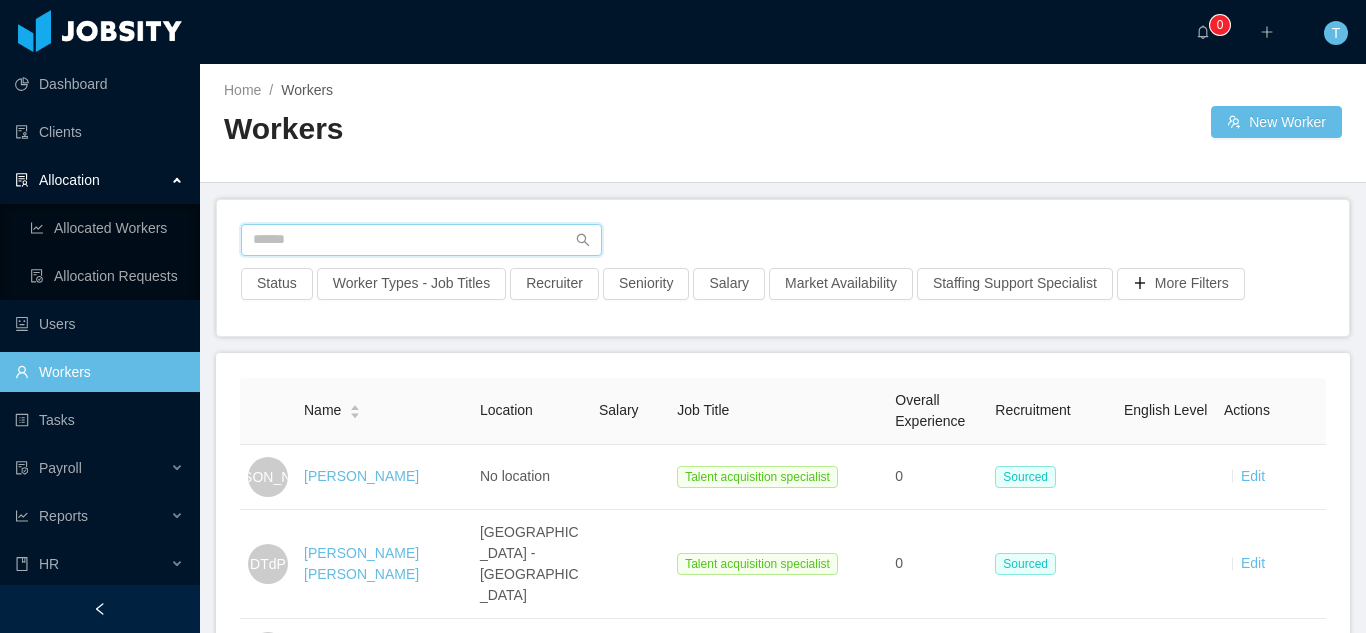 click at bounding box center (421, 240) 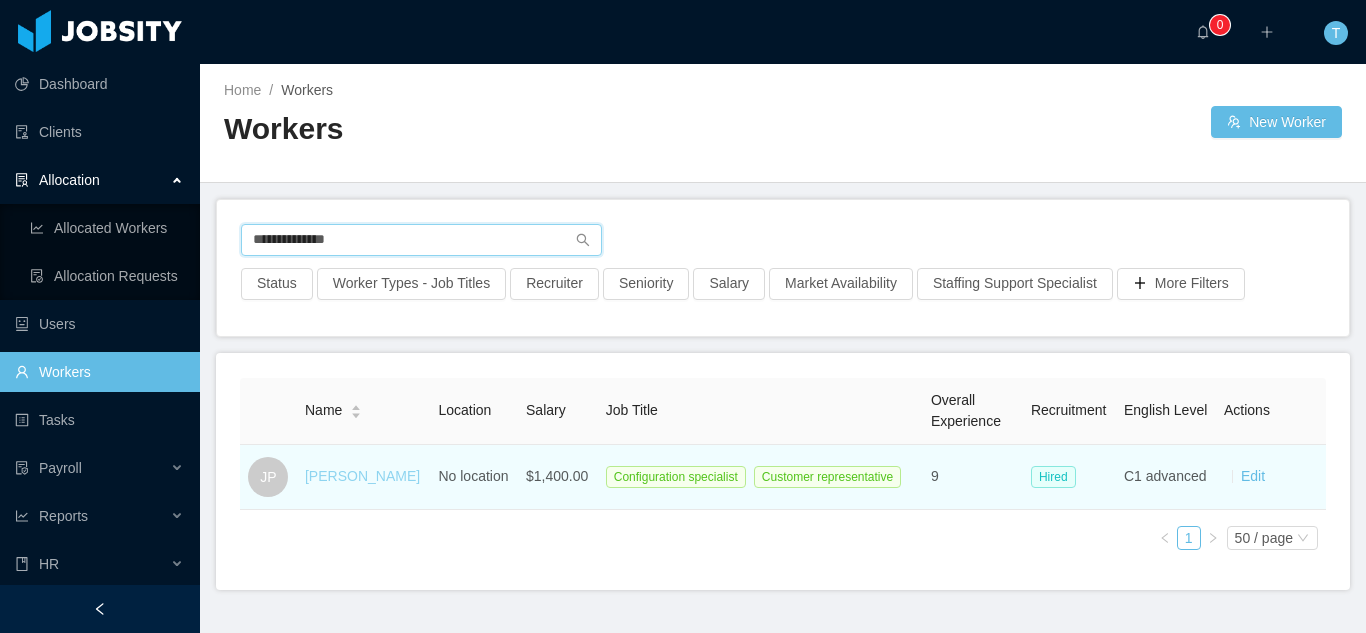 type on "**********" 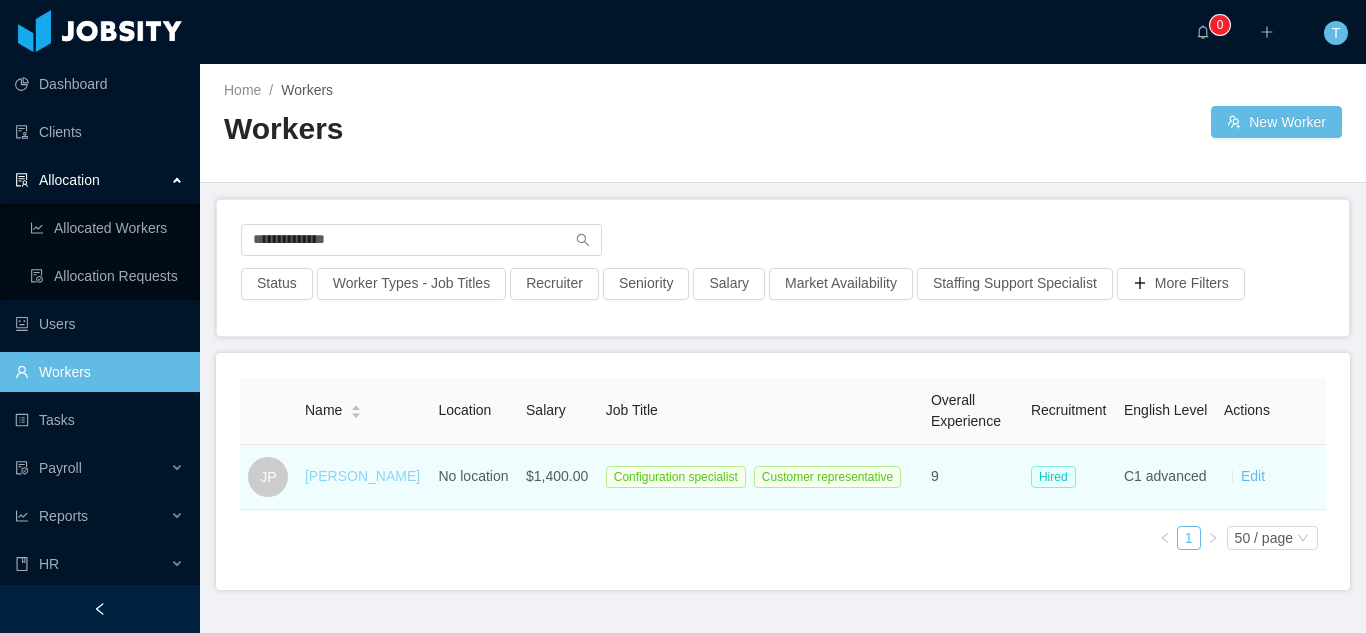 click on "[PERSON_NAME]" at bounding box center [362, 476] 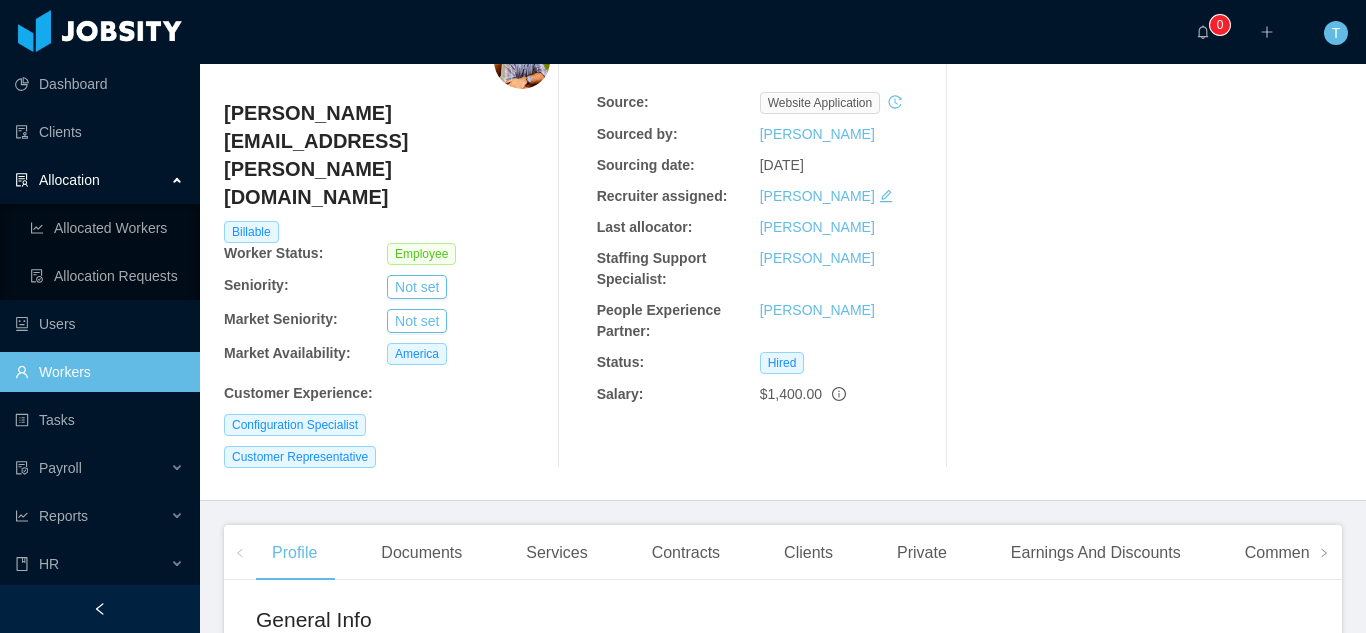 scroll, scrollTop: 125, scrollLeft: 0, axis: vertical 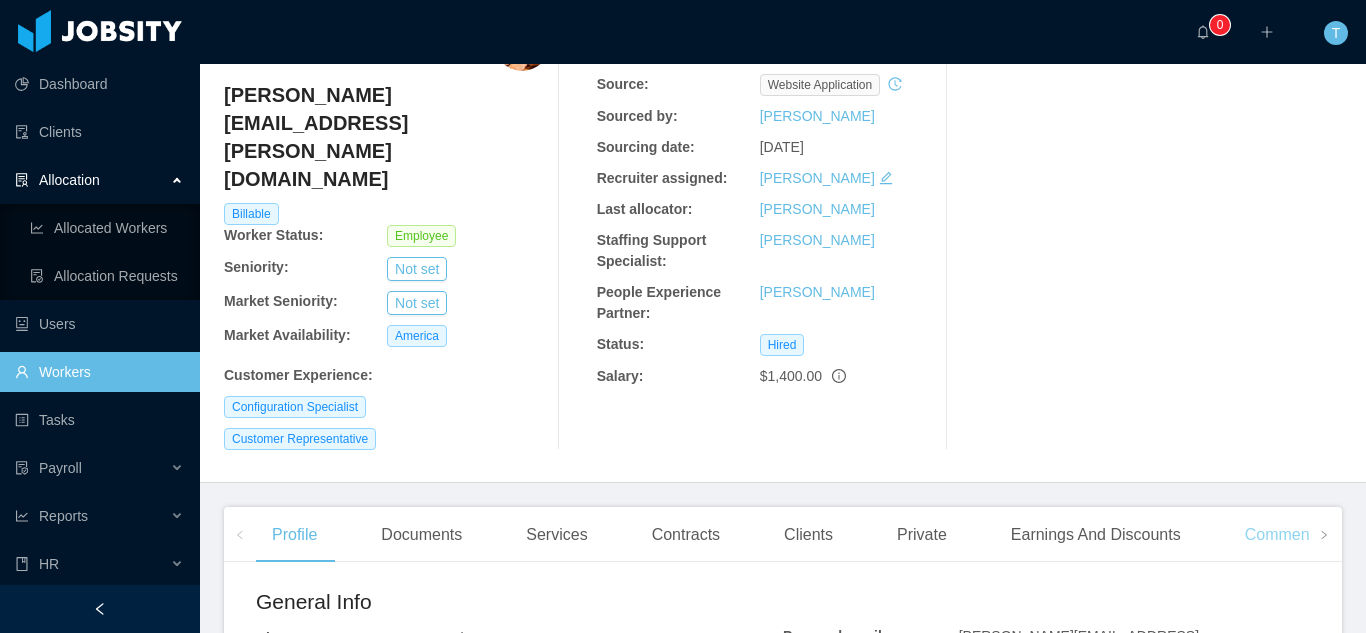 click on "Comments" at bounding box center [1283, 535] 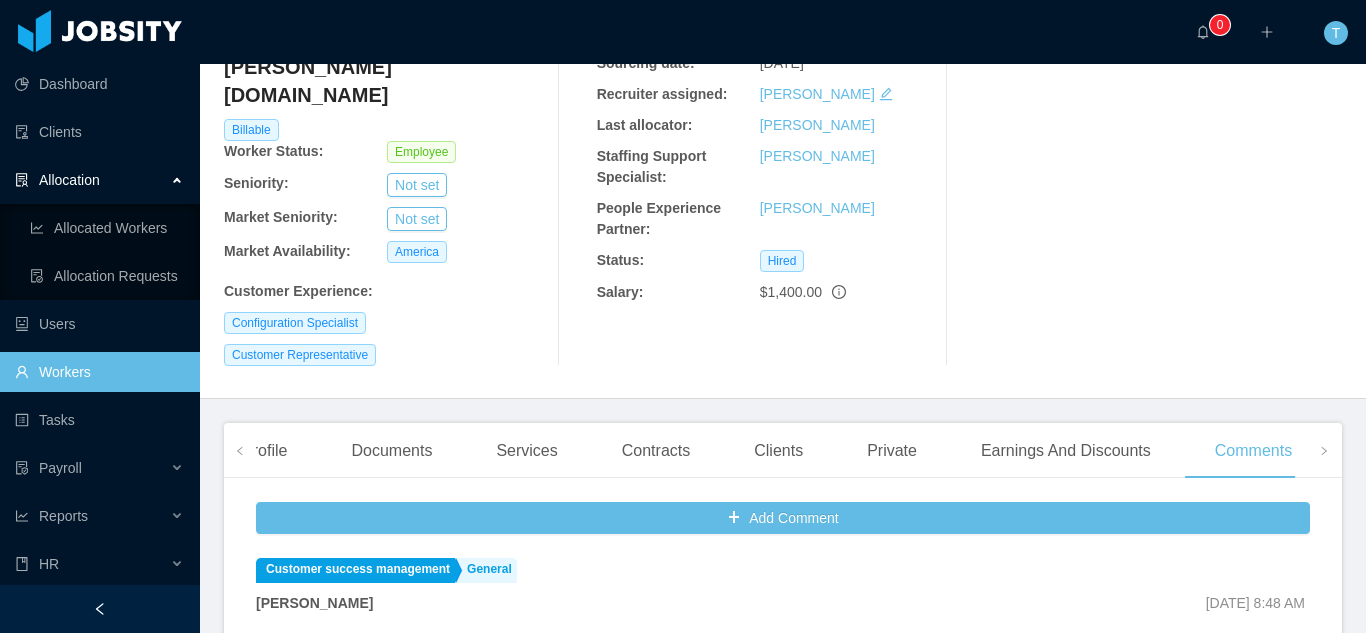 scroll, scrollTop: 233, scrollLeft: 0, axis: vertical 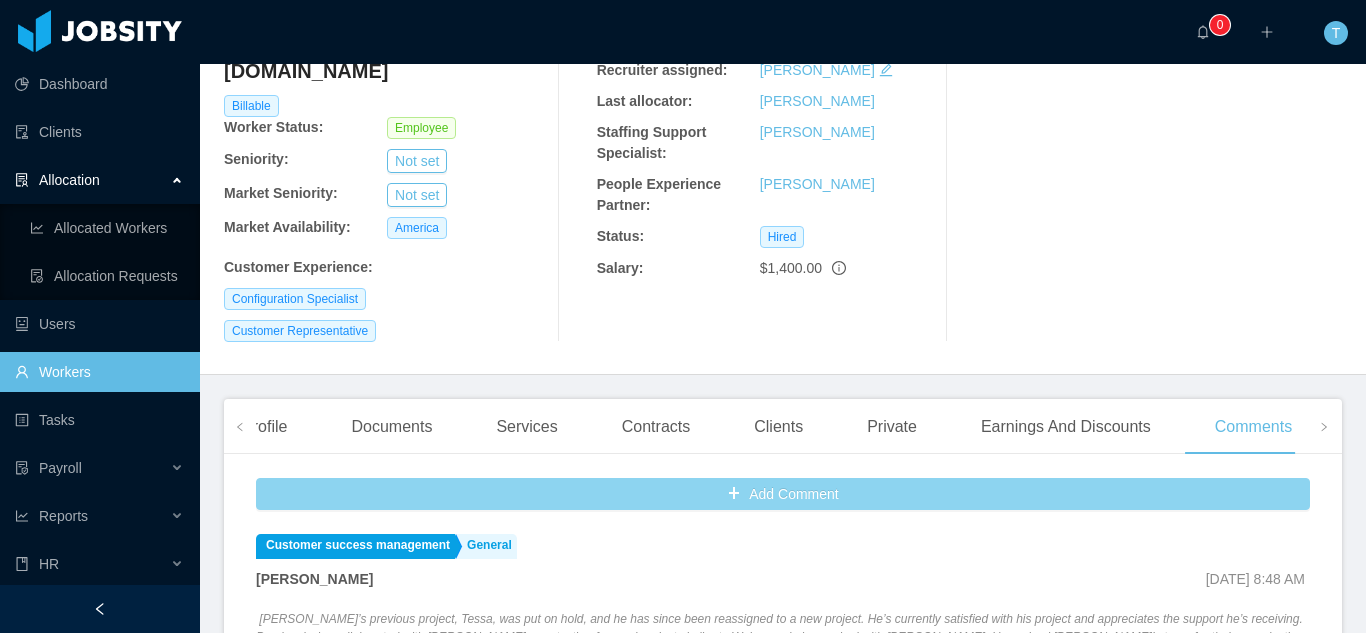 click on "Add Comment" at bounding box center (783, 494) 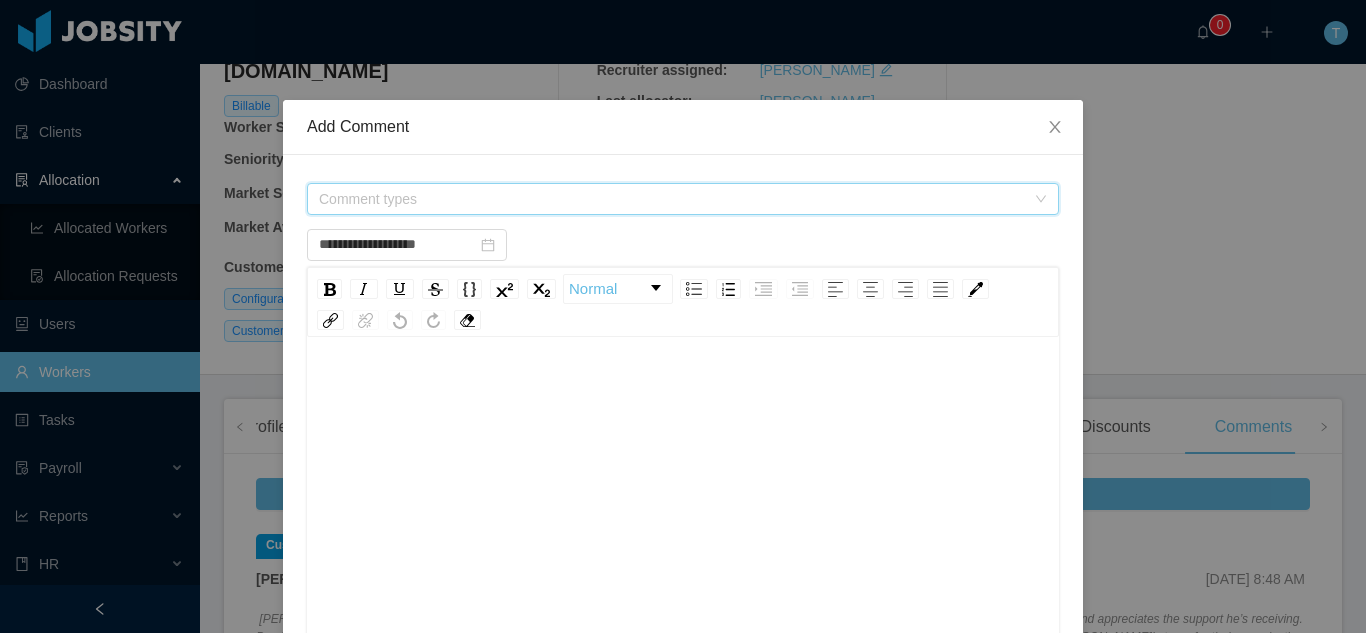 click on "Comment types" at bounding box center [672, 199] 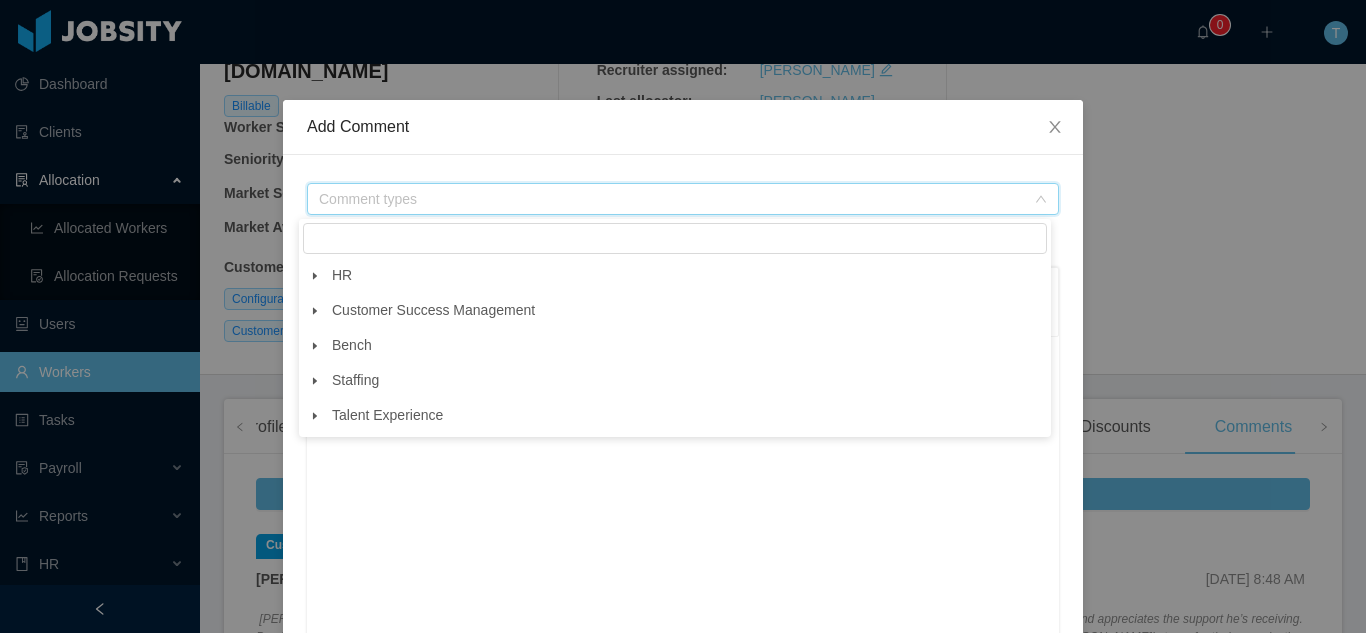 click 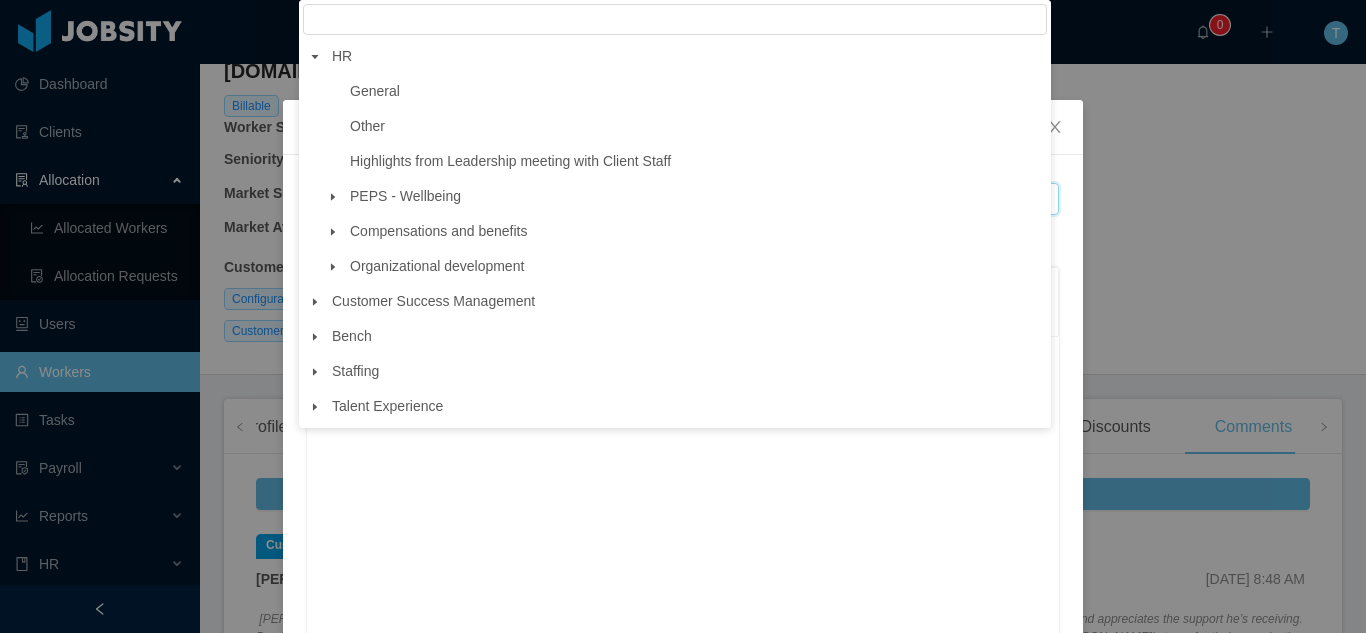 click at bounding box center [333, 267] 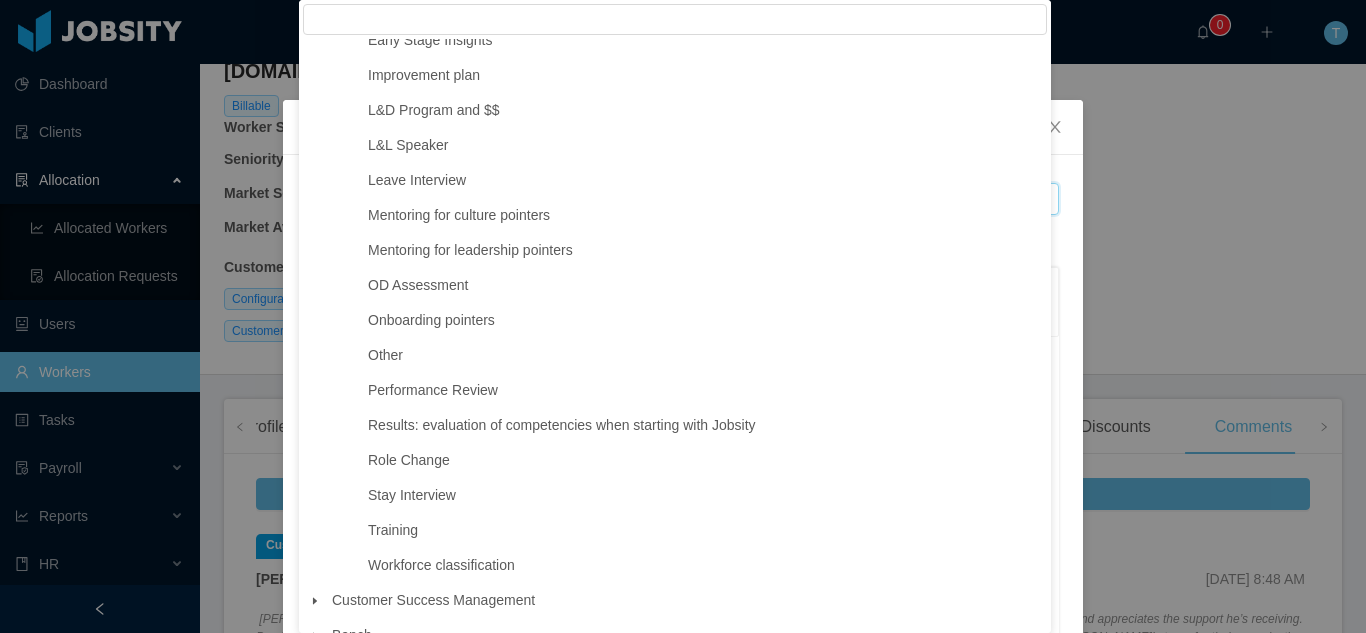 scroll, scrollTop: 395, scrollLeft: 0, axis: vertical 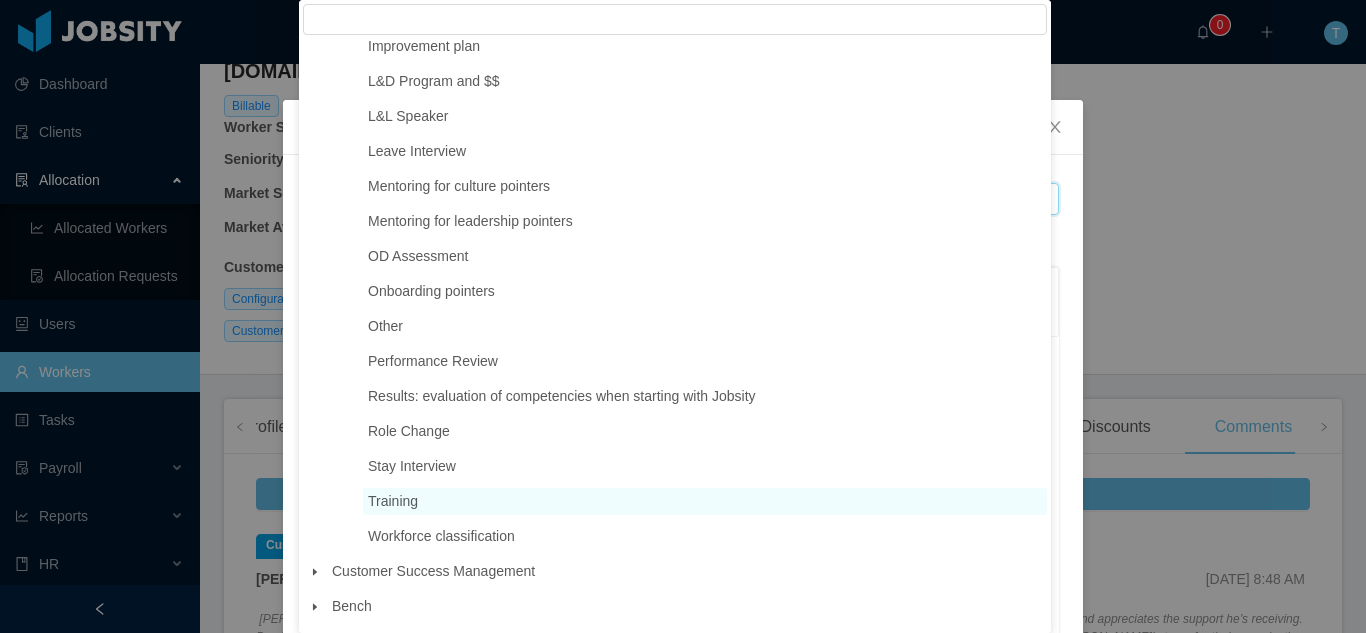 click on "Training" at bounding box center [393, 501] 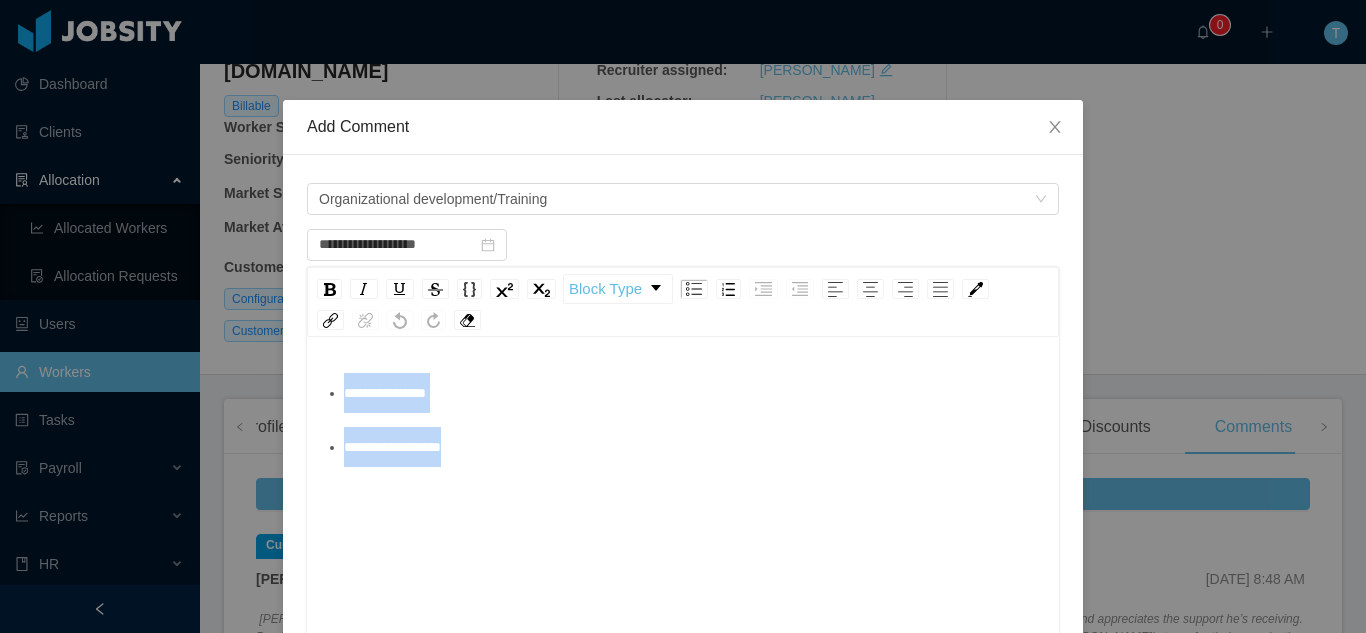 drag, startPoint x: 497, startPoint y: 453, endPoint x: 310, endPoint y: 397, distance: 195.20502 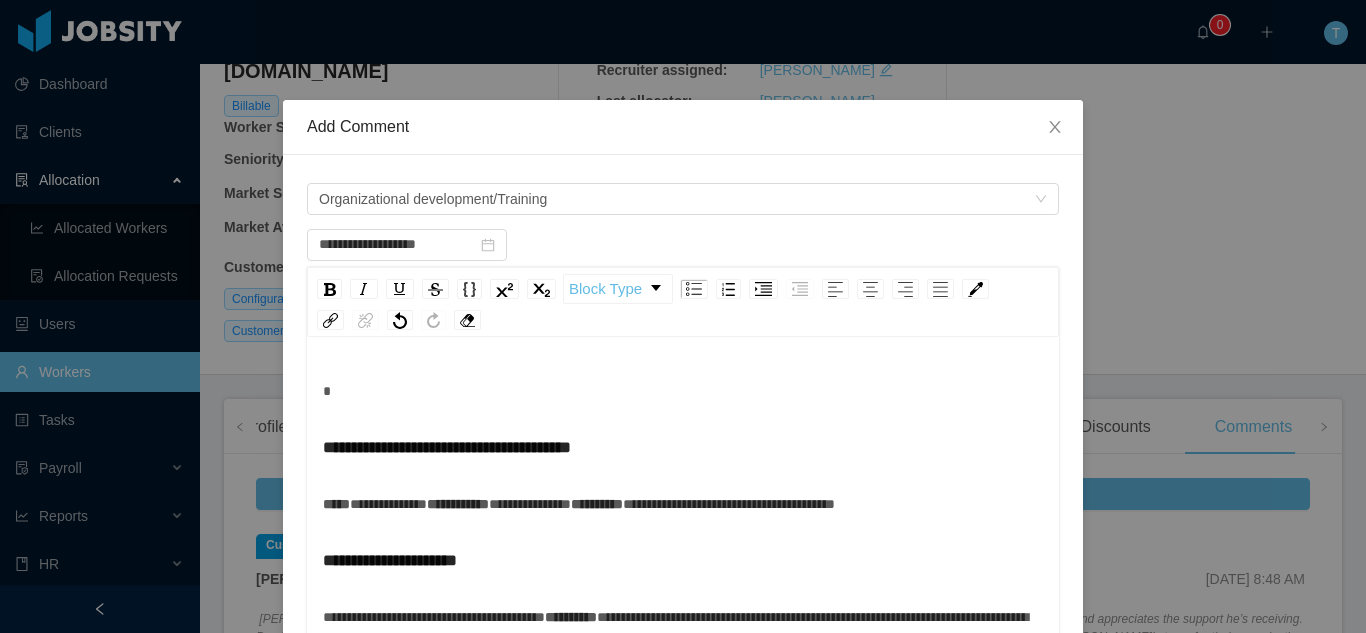 click on "**********" at bounding box center (683, 517) 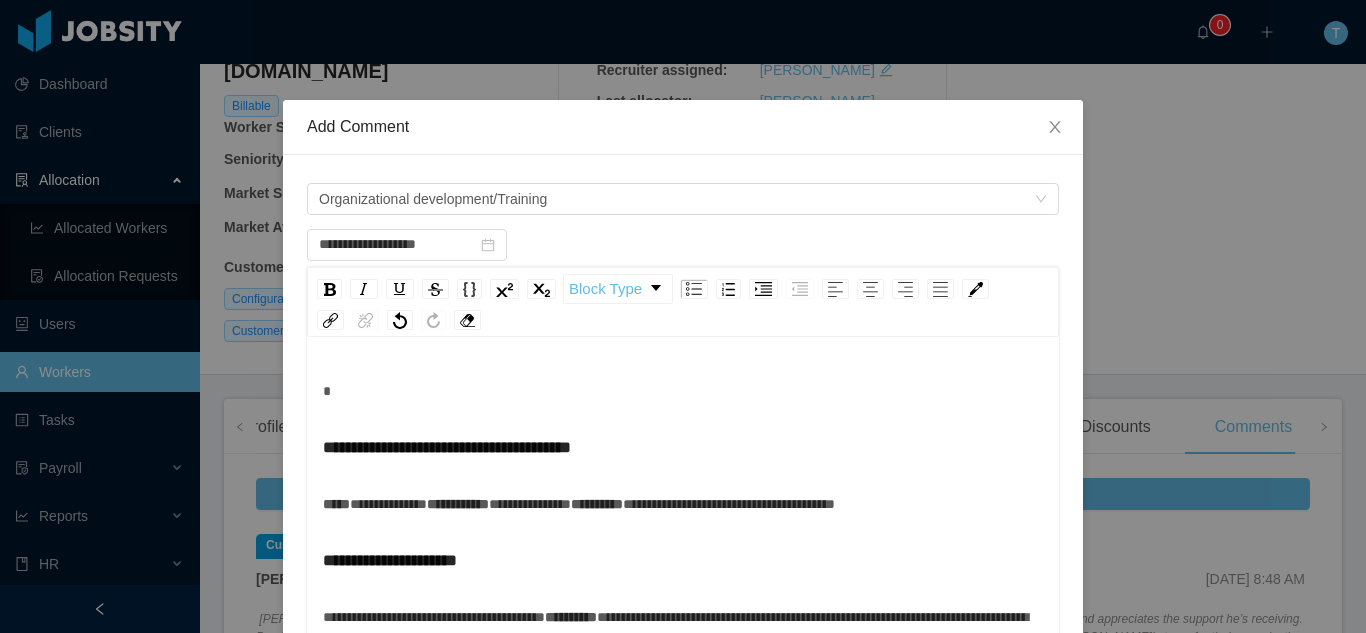 click on "**********" at bounding box center [447, 447] 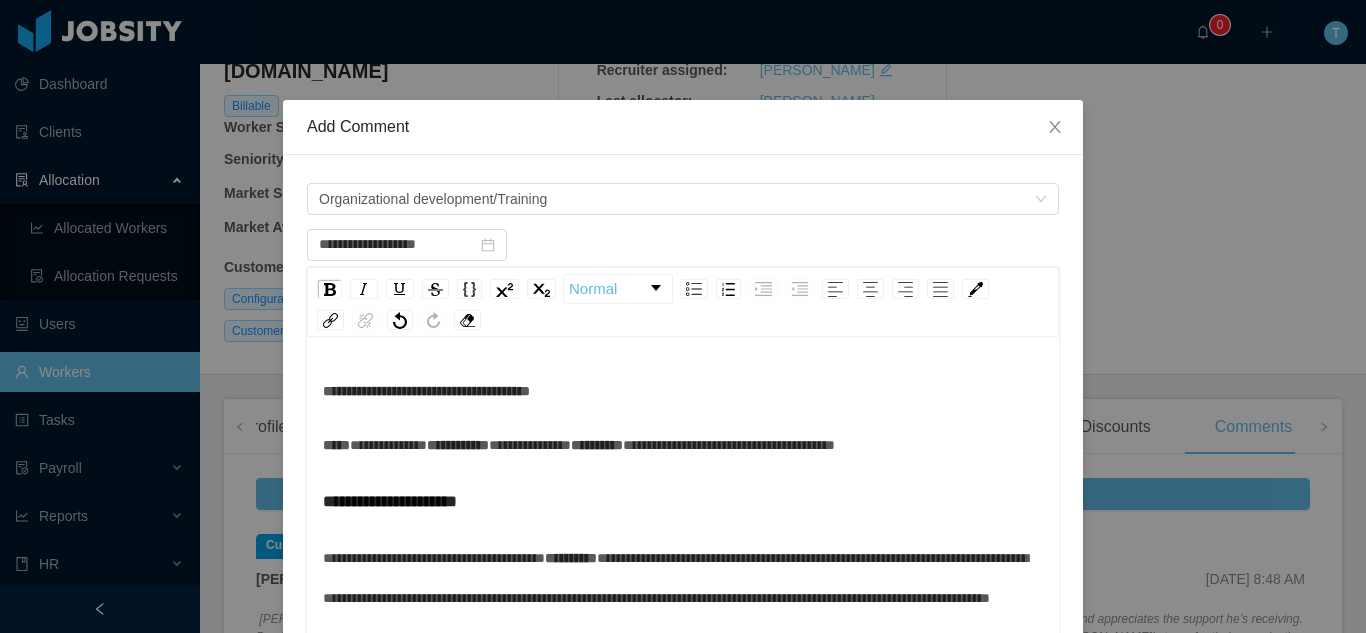 type on "**********" 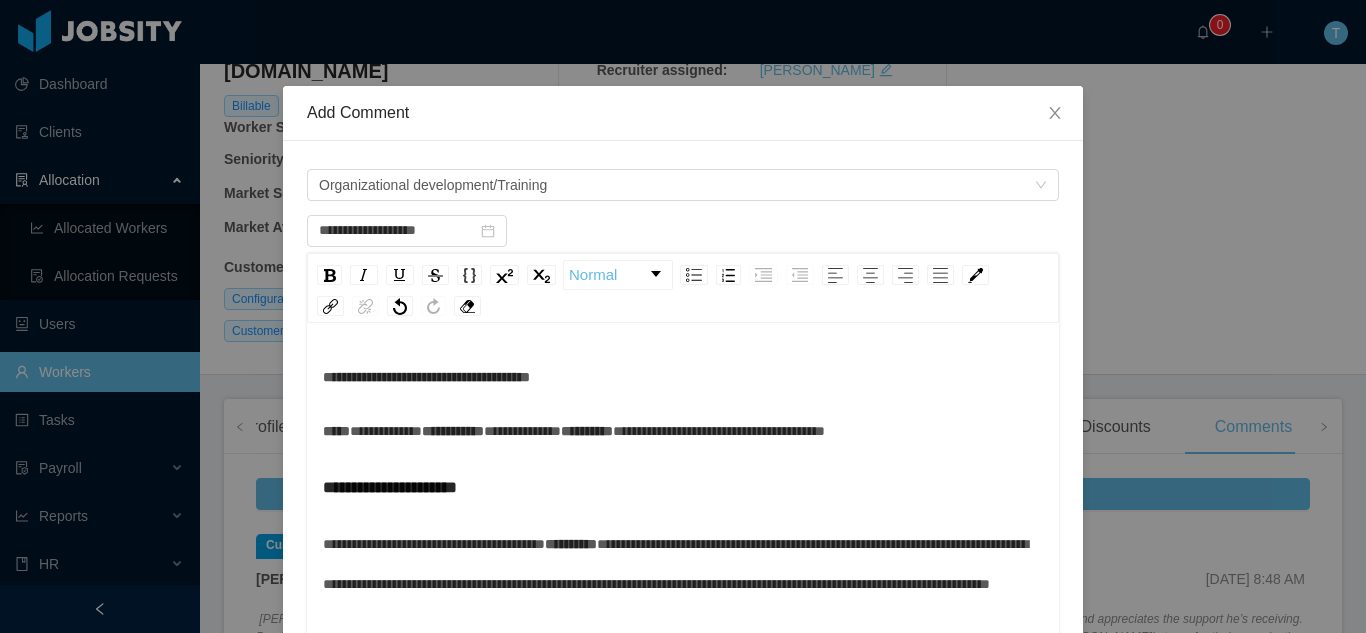 scroll, scrollTop: 54, scrollLeft: 0, axis: vertical 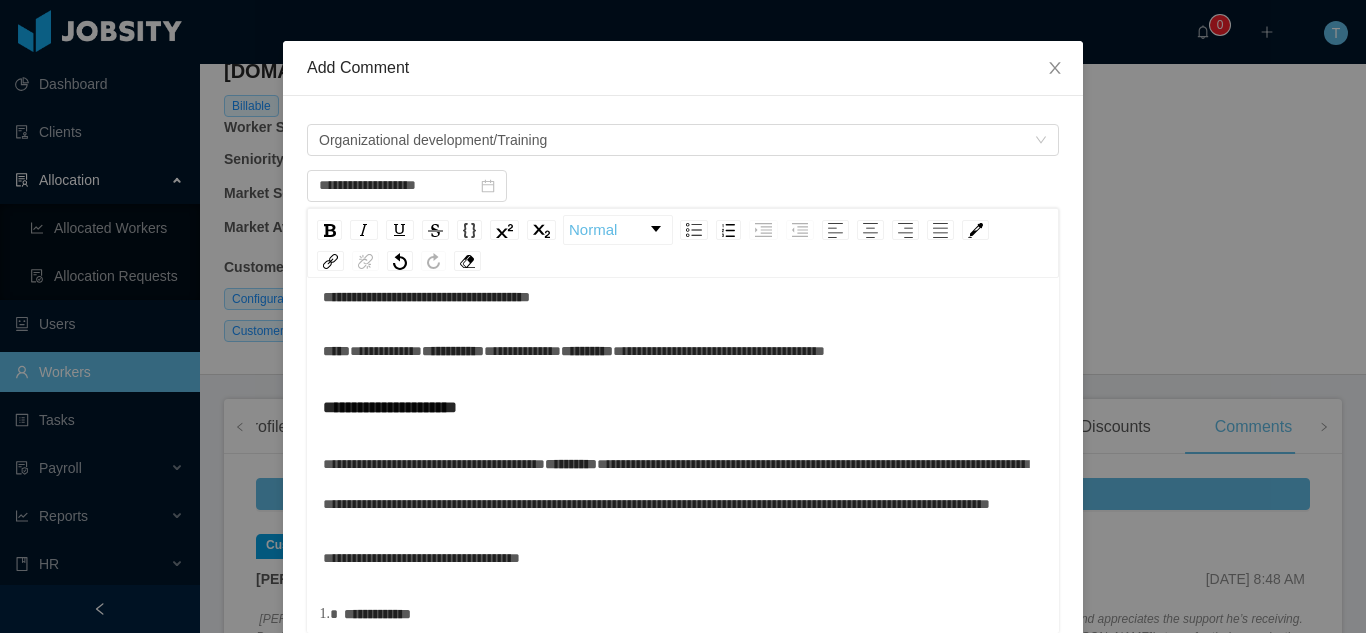 click on "**********" at bounding box center [719, 351] 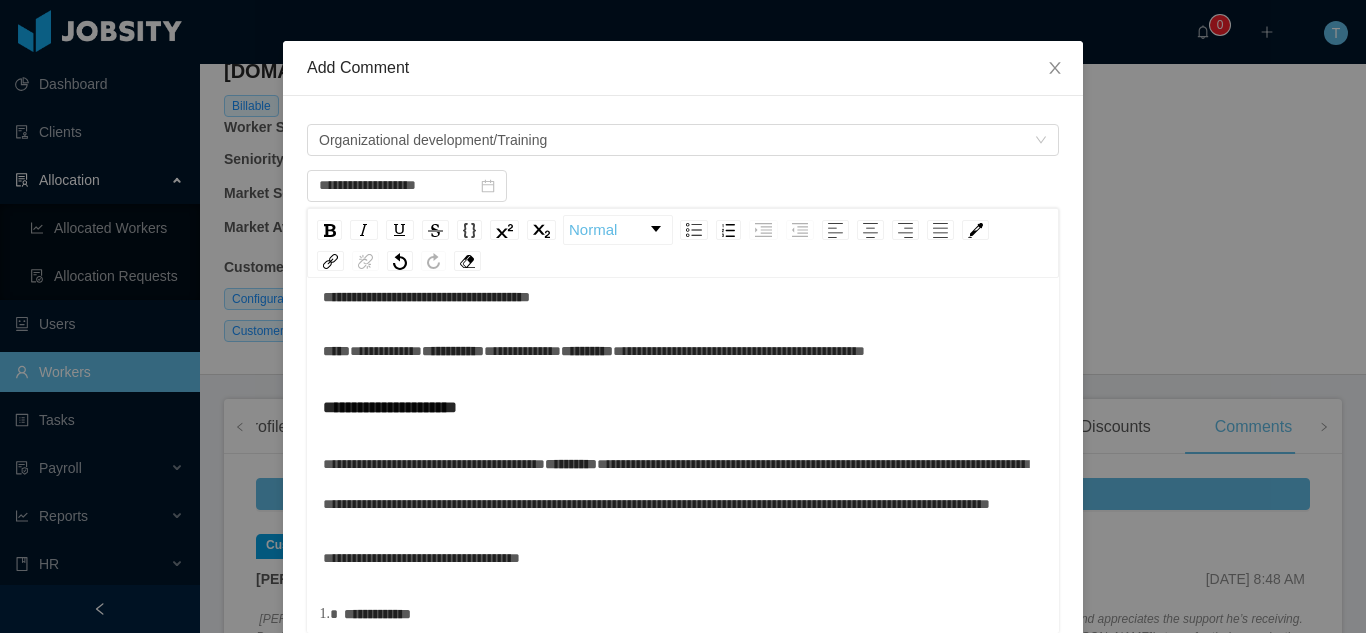 click on "**********" at bounding box center (683, 351) 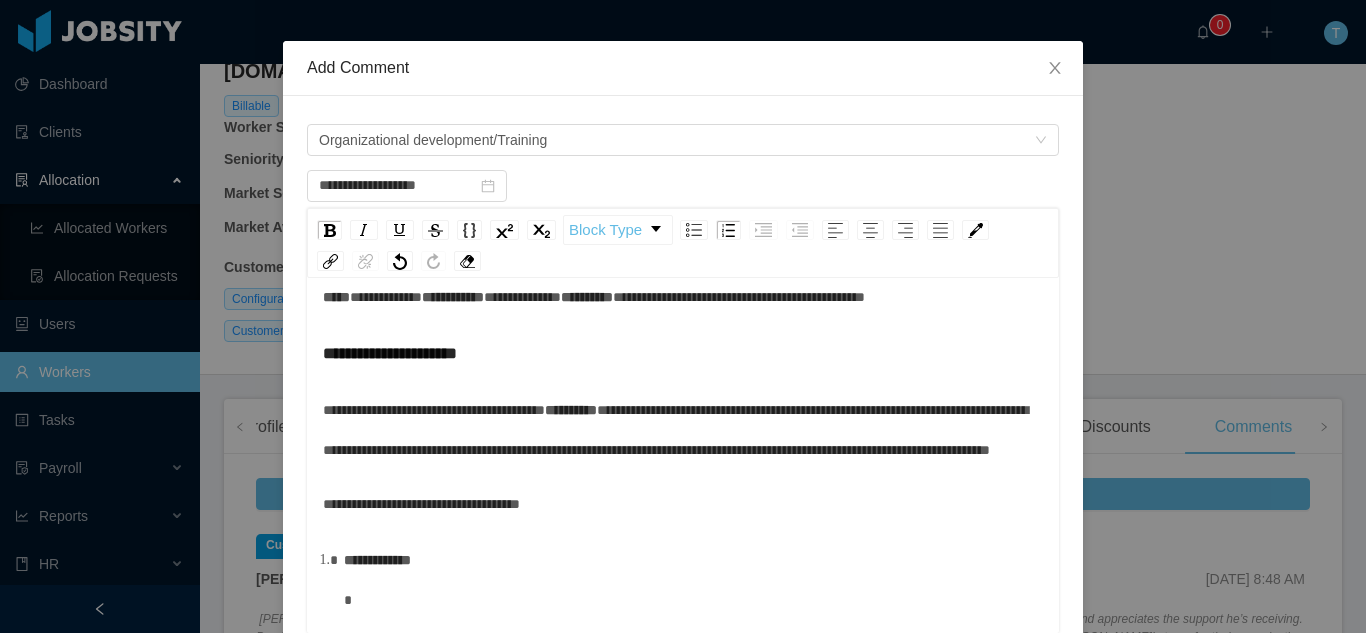 scroll, scrollTop: 145, scrollLeft: 0, axis: vertical 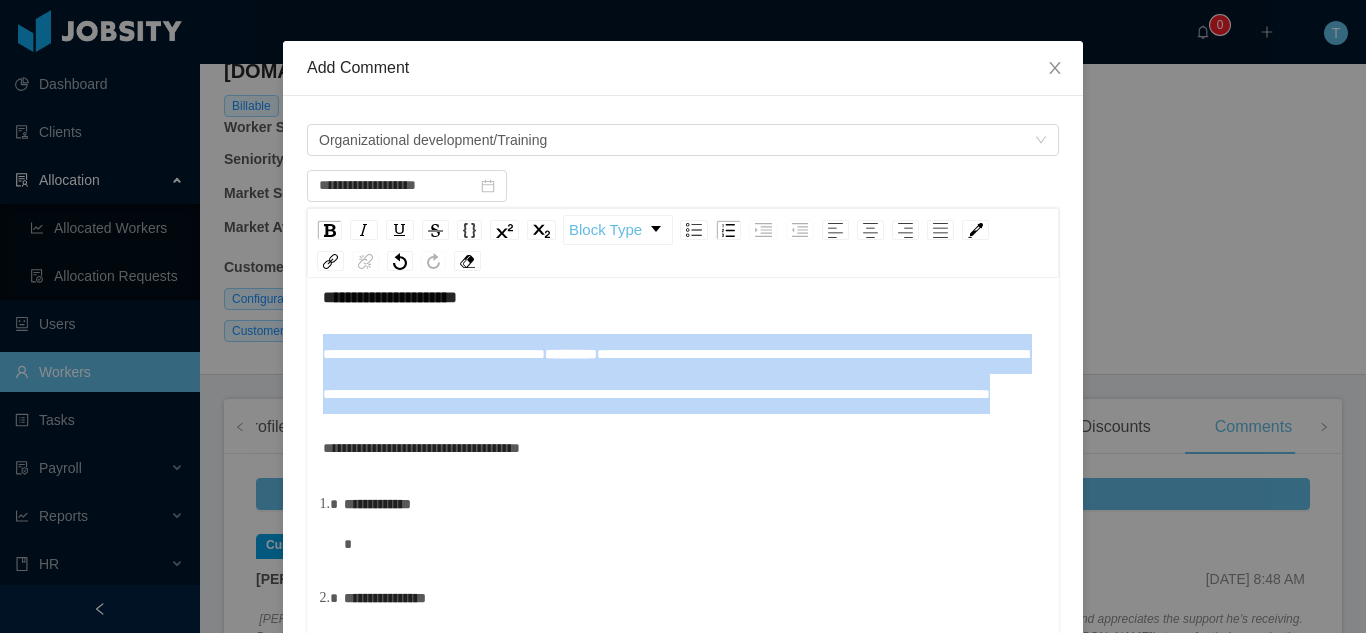 drag, startPoint x: 718, startPoint y: 521, endPoint x: 296, endPoint y: 429, distance: 431.91202 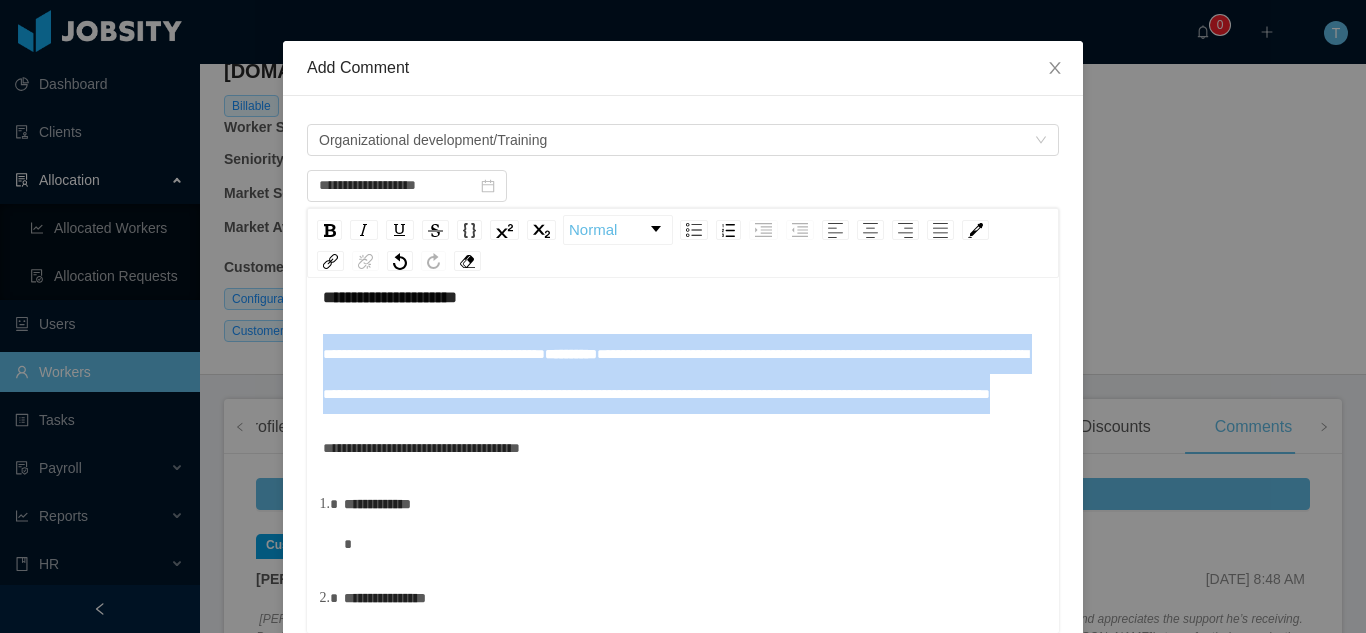 click on "Normal" at bounding box center [683, 243] 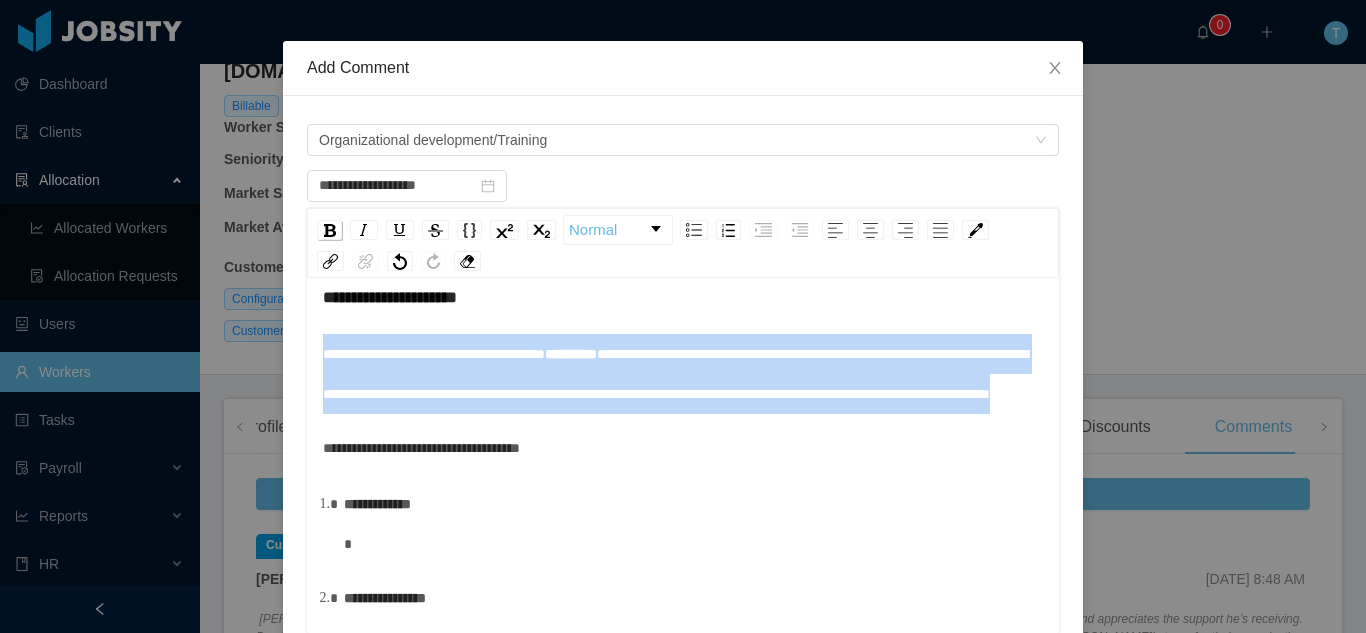 click at bounding box center [330, 230] 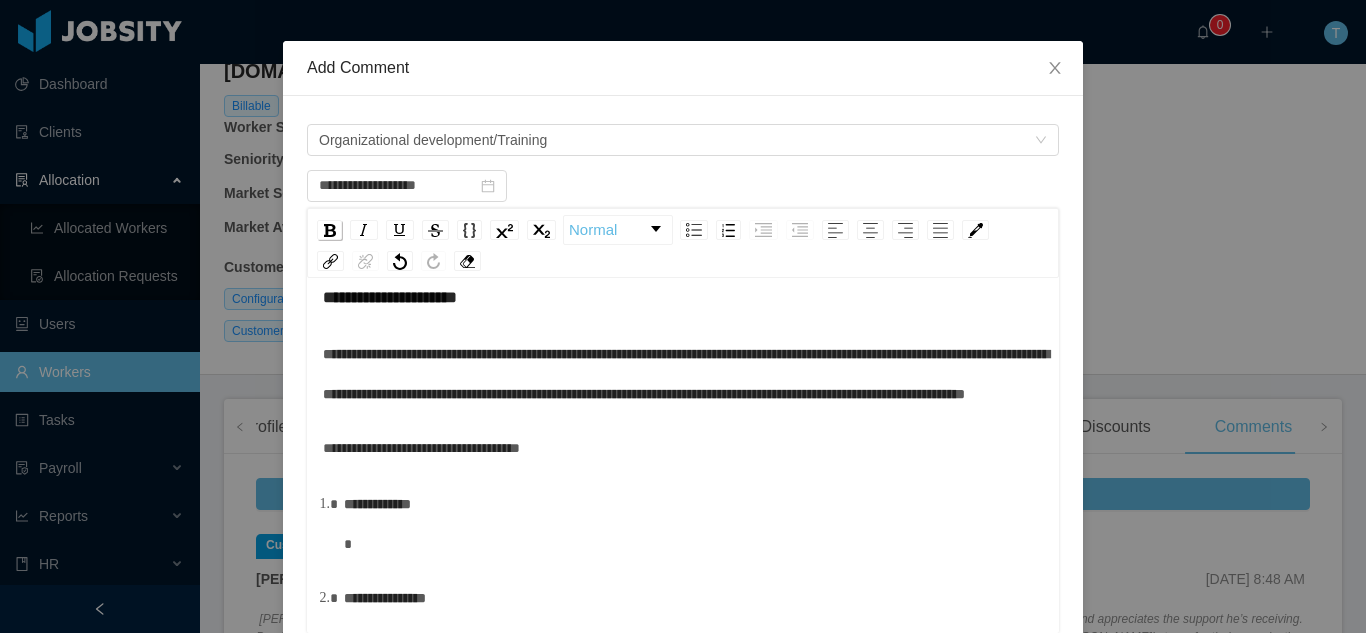 click at bounding box center [330, 230] 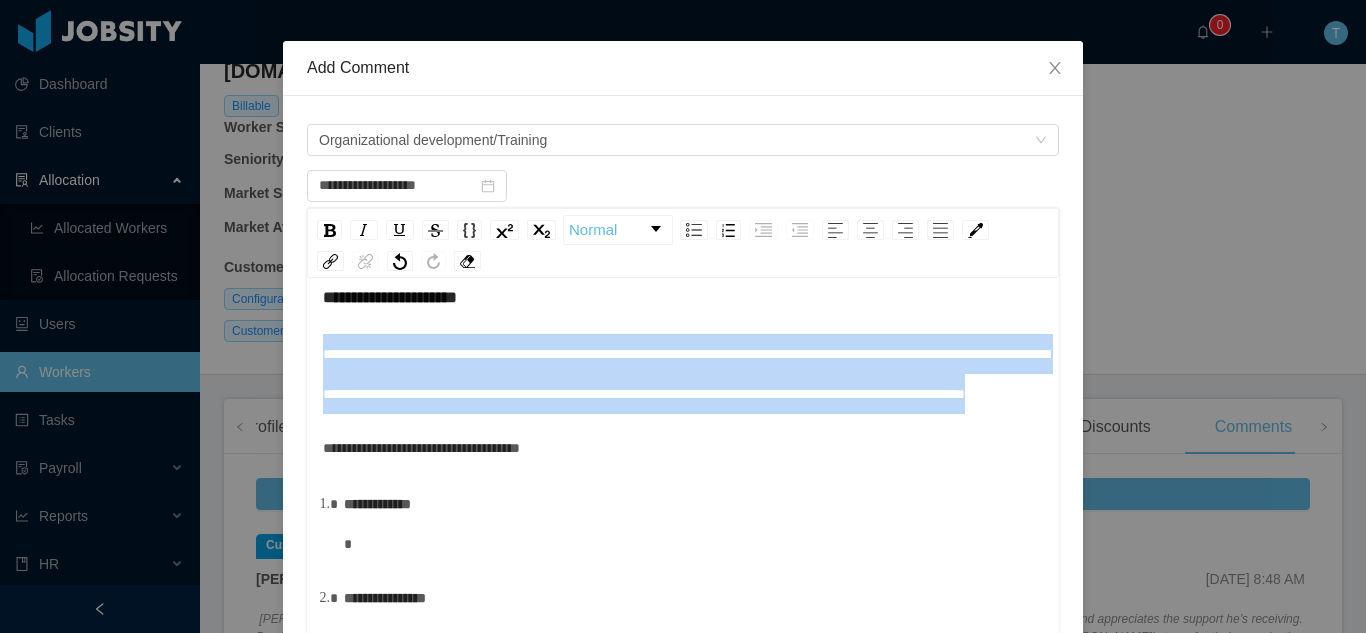 click on "**********" at bounding box center [686, 374] 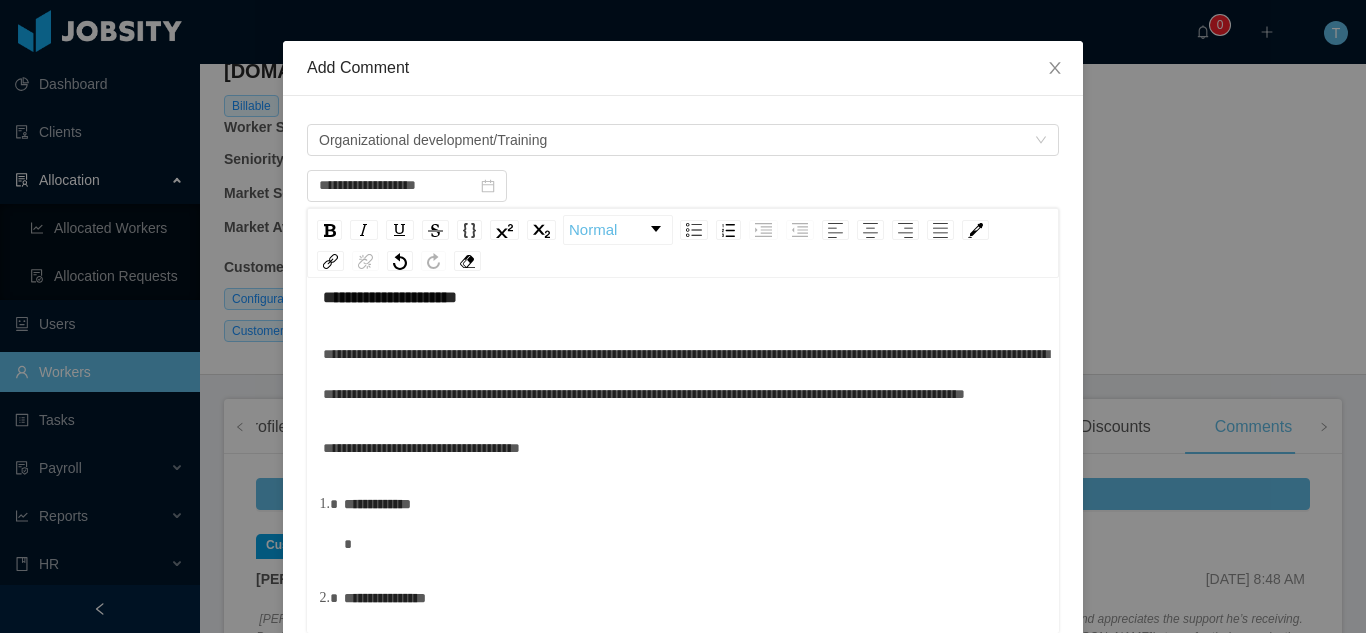 click on "**********" at bounding box center [739, 241] 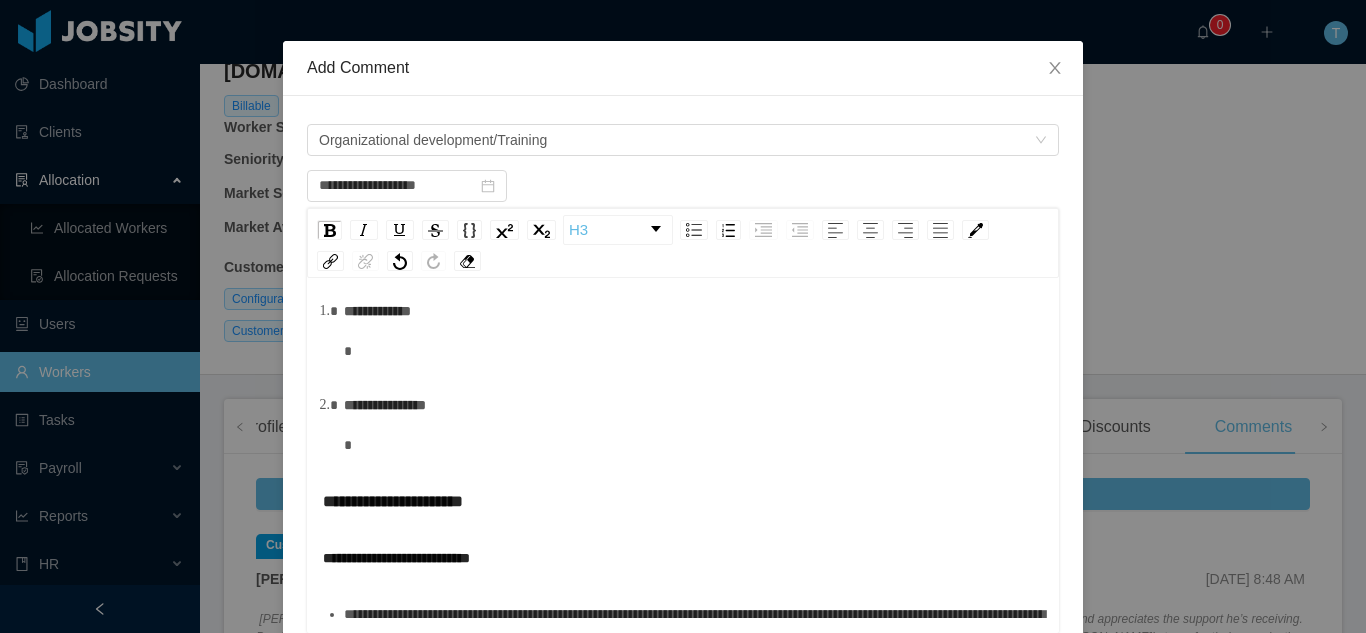 scroll, scrollTop: 392, scrollLeft: 0, axis: vertical 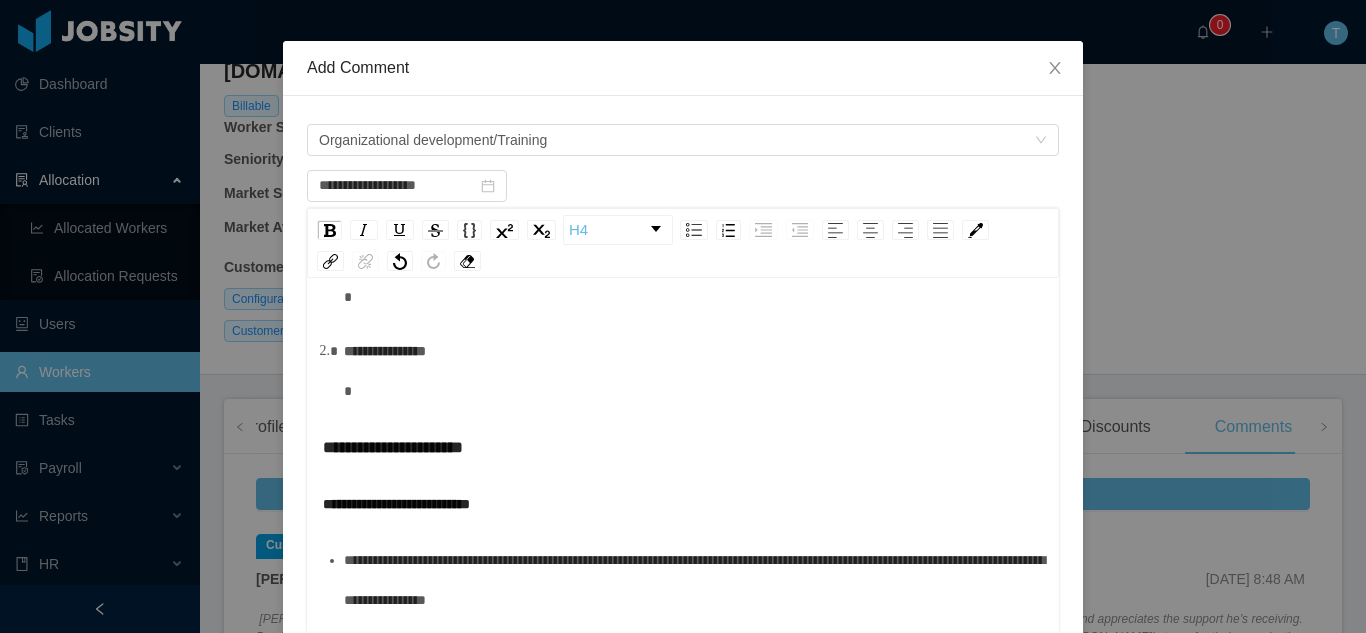 click on "**********" at bounding box center (694, 277) 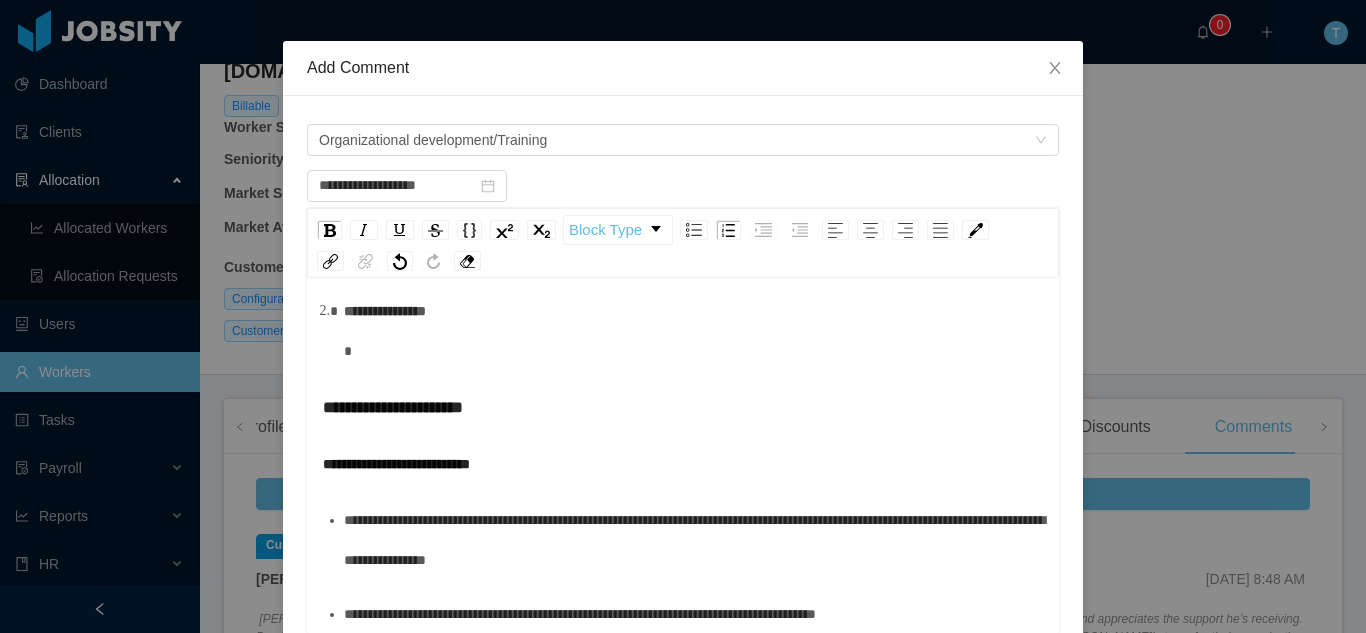click on "**********" at bounding box center [683, 304] 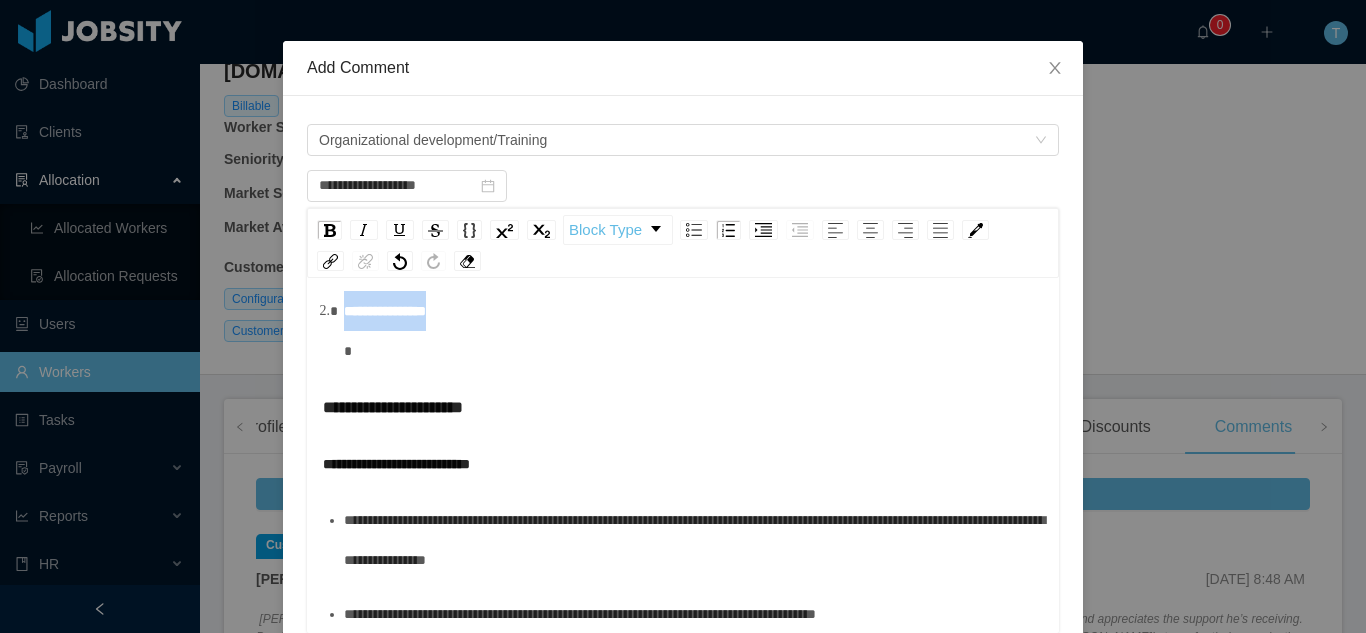 drag, startPoint x: 463, startPoint y: 429, endPoint x: 332, endPoint y: 354, distance: 150.95032 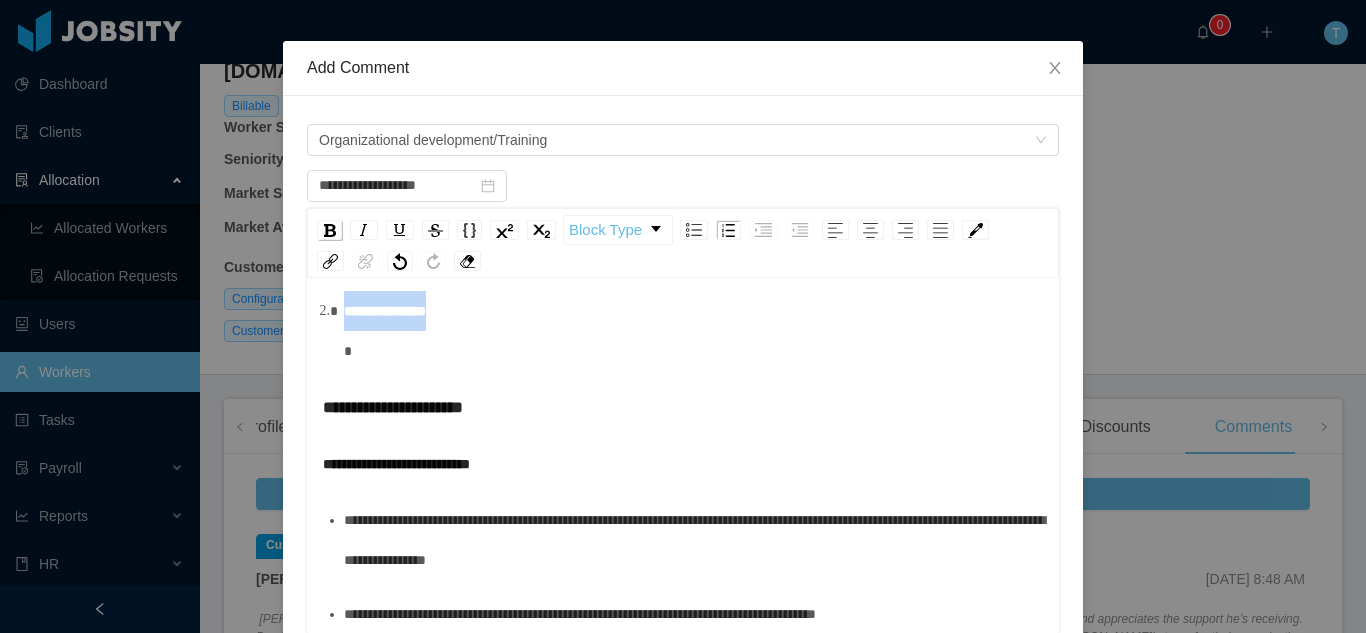 click at bounding box center (330, 230) 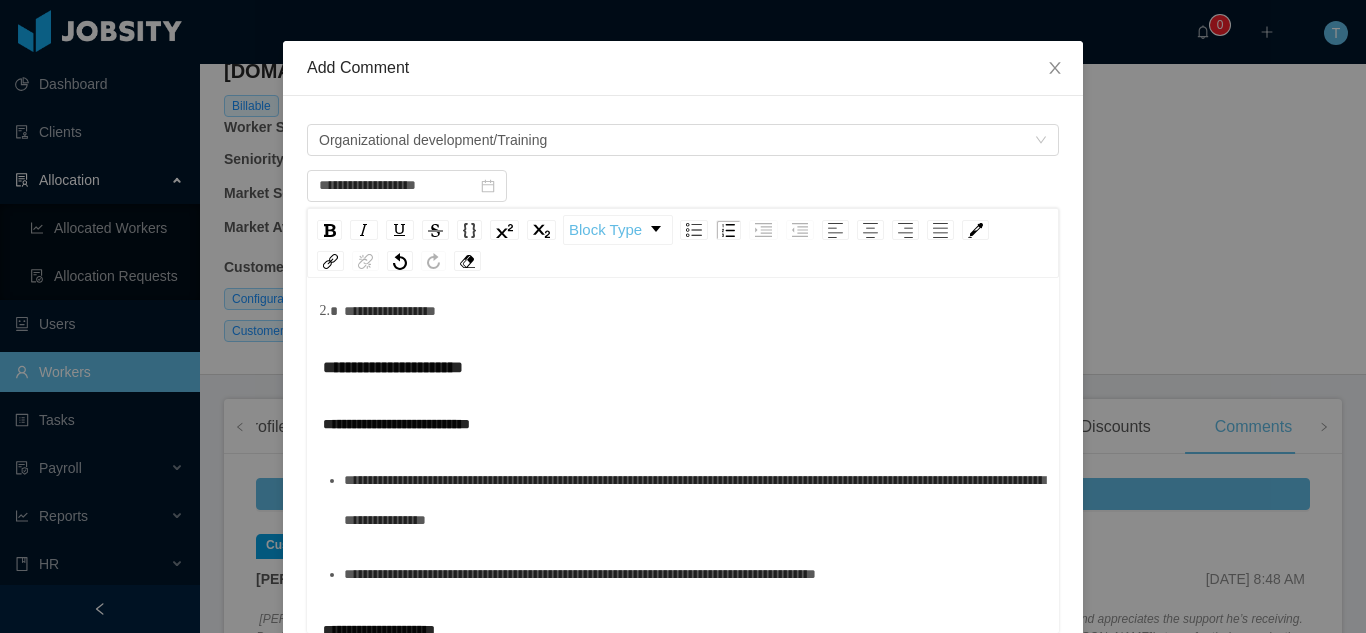 click on "**********" at bounding box center [393, 367] 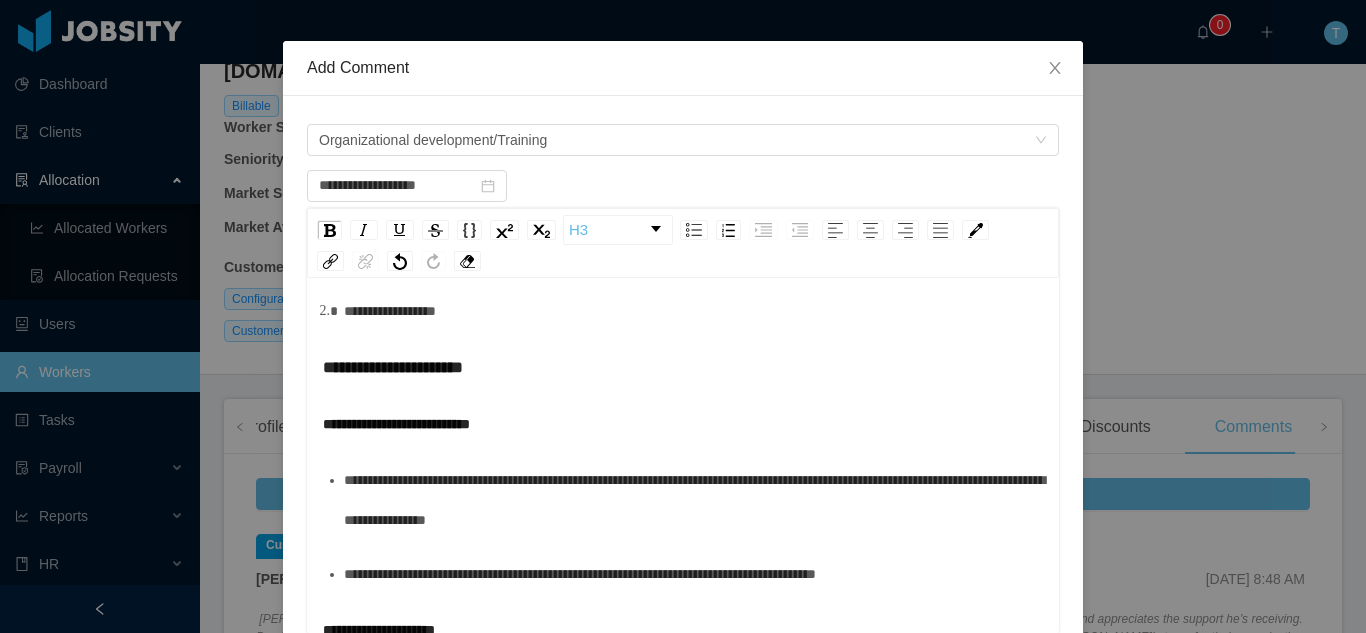 click on "**********" at bounding box center [694, 311] 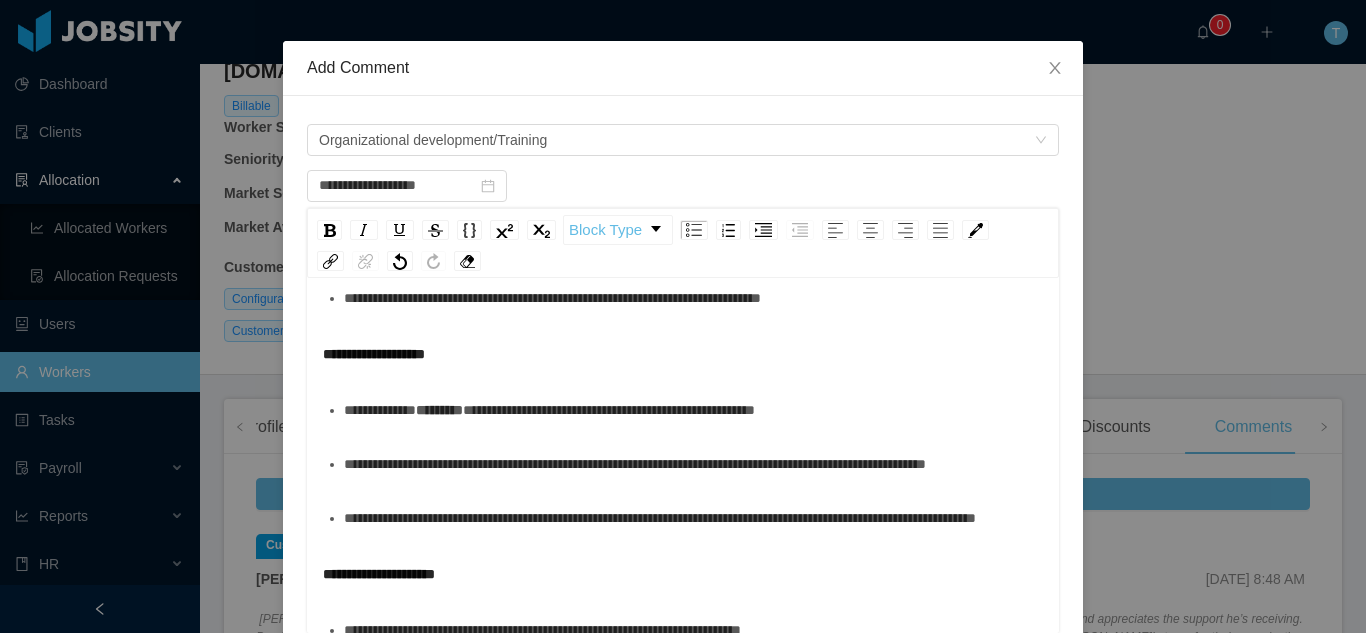 scroll, scrollTop: 968, scrollLeft: 0, axis: vertical 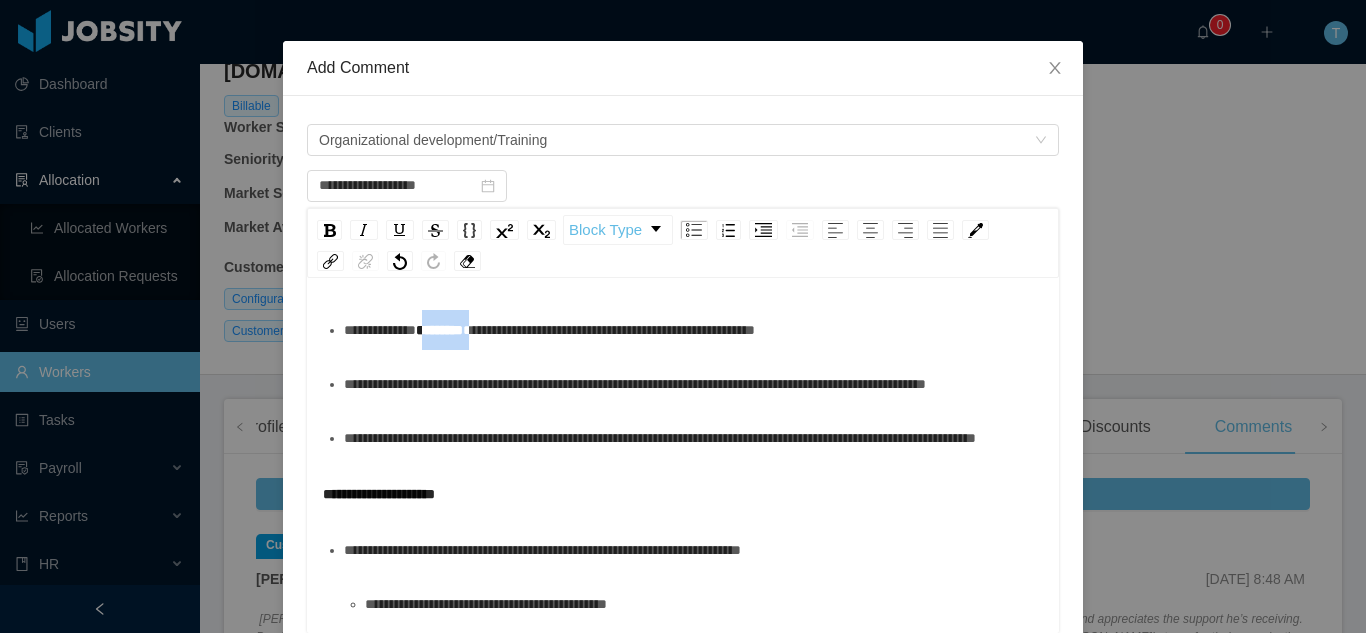 drag, startPoint x: 486, startPoint y: 445, endPoint x: 423, endPoint y: 445, distance: 63 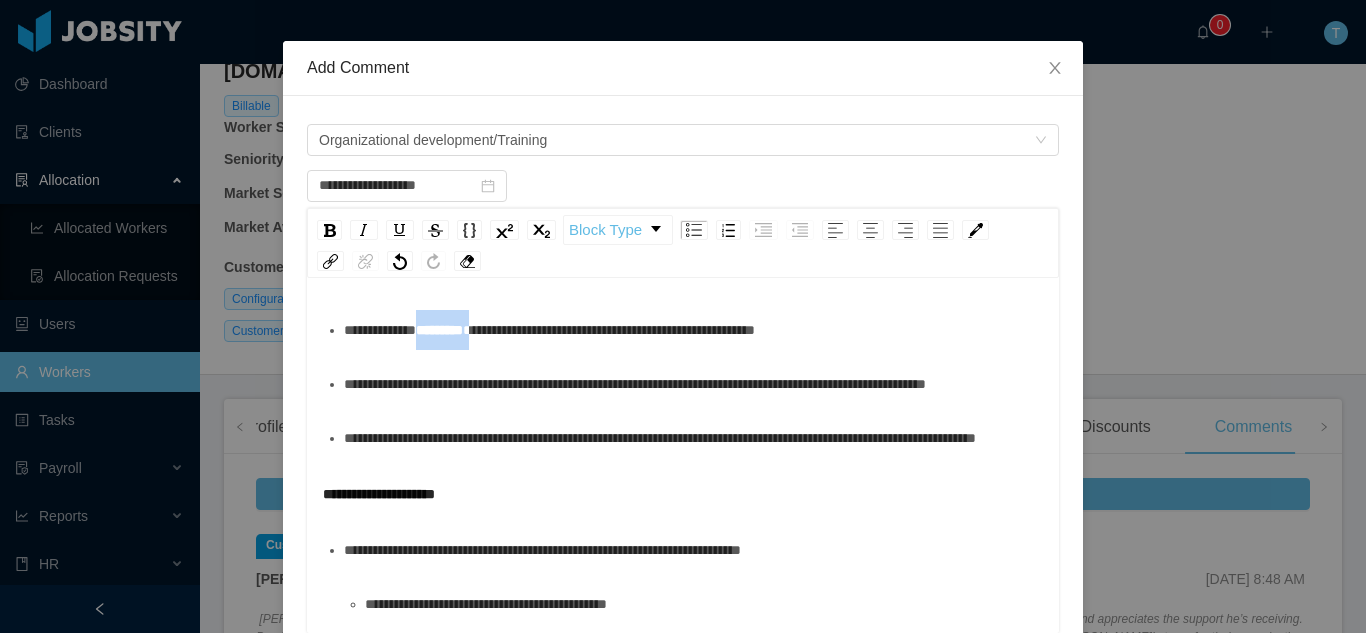 drag, startPoint x: 416, startPoint y: 454, endPoint x: 484, endPoint y: 455, distance: 68.007355 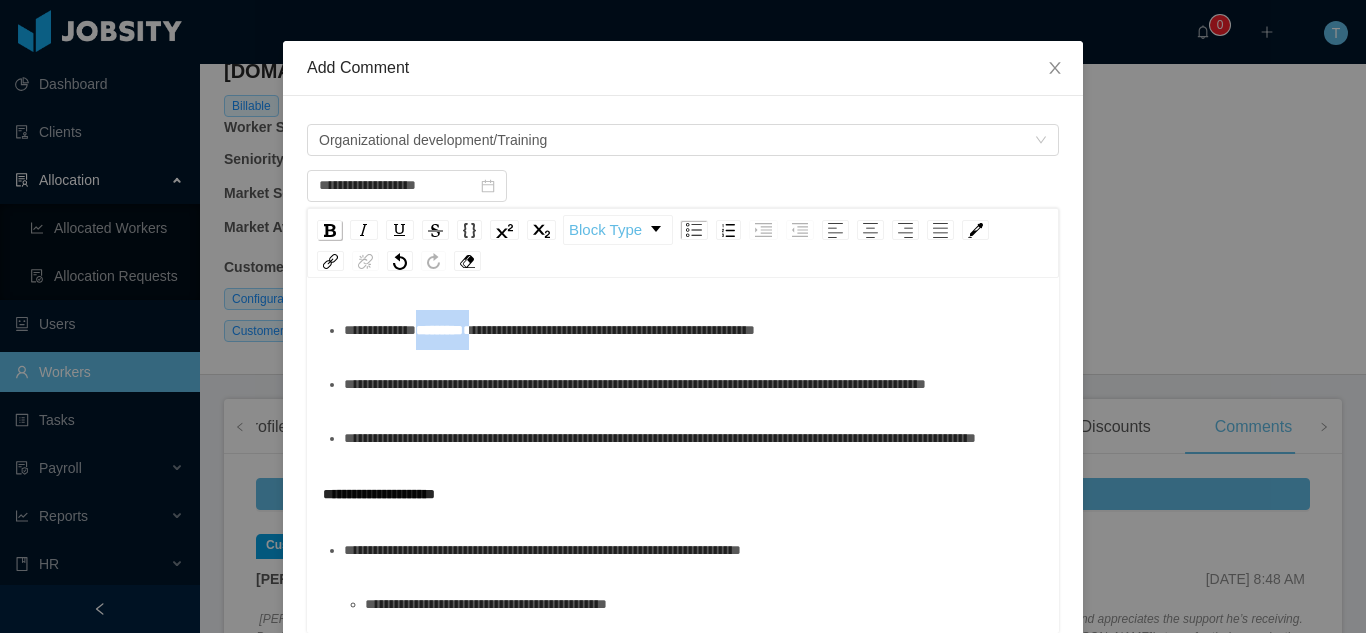 click at bounding box center (330, 230) 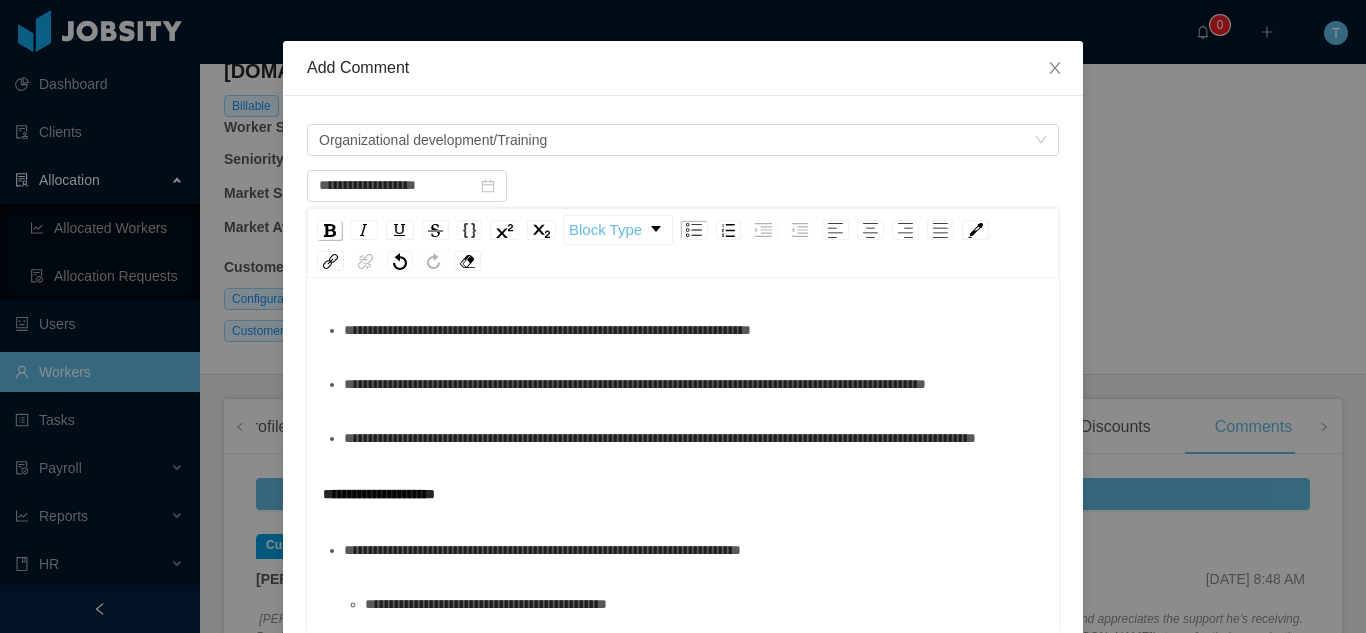click at bounding box center (330, 230) 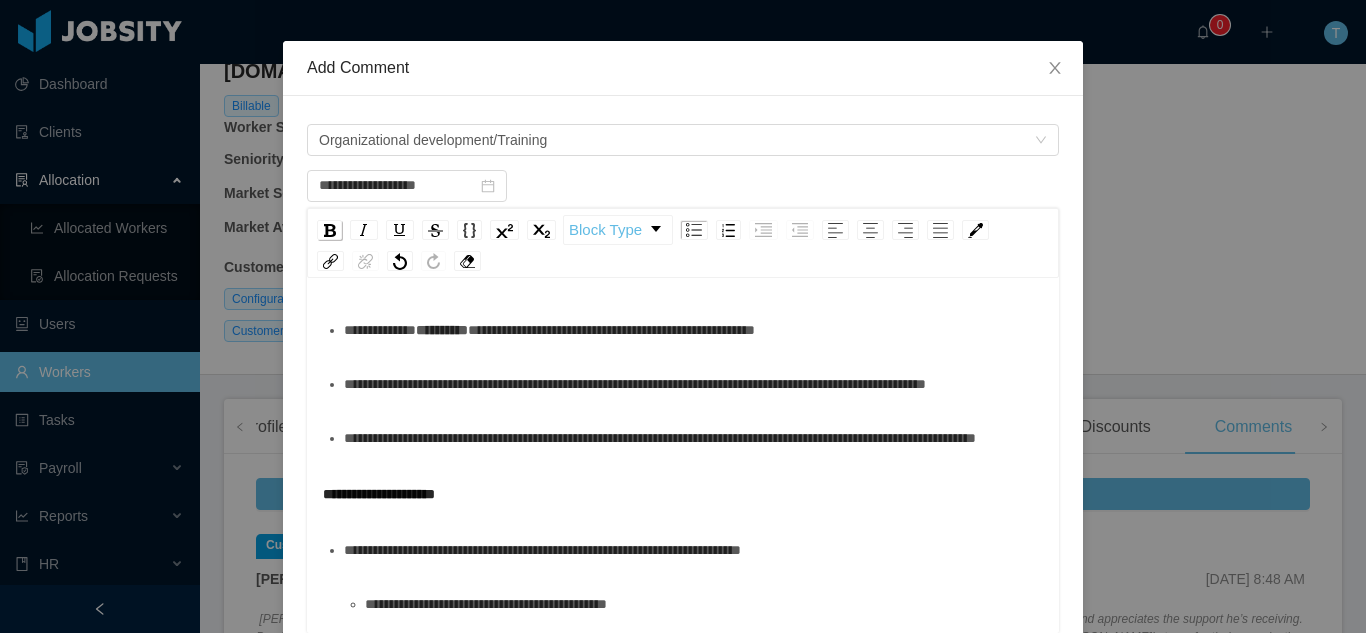 click at bounding box center (330, 230) 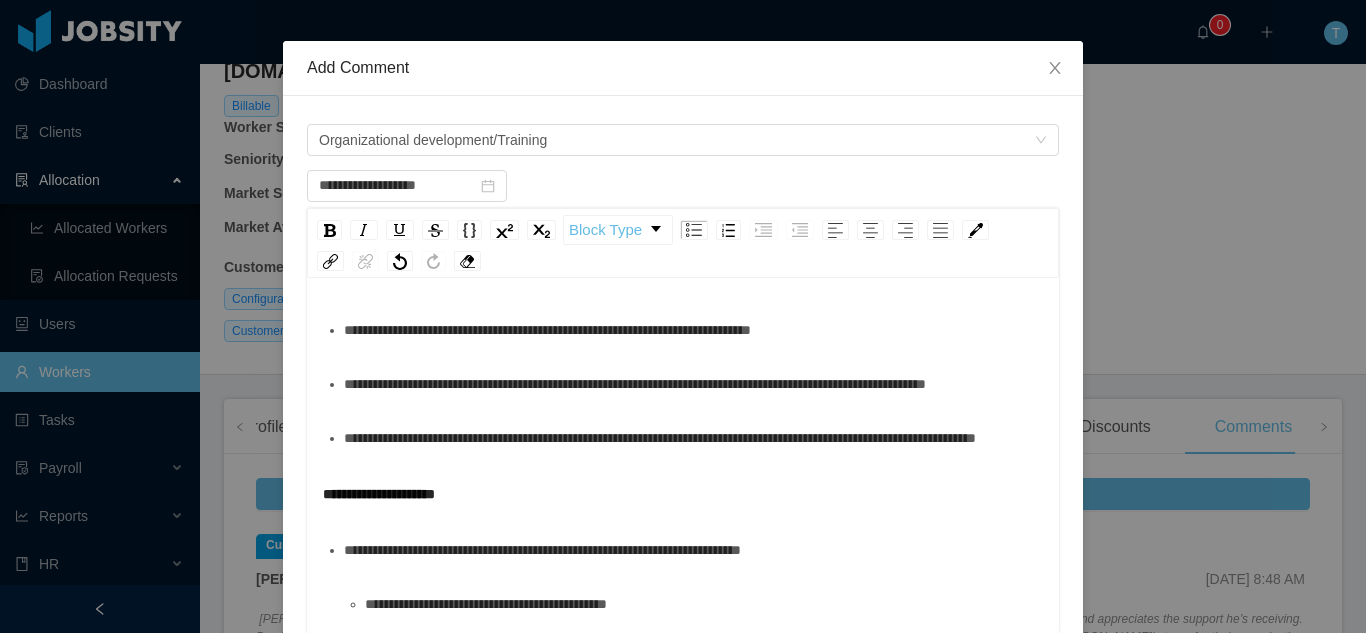 click on "**********" at bounding box center (694, 330) 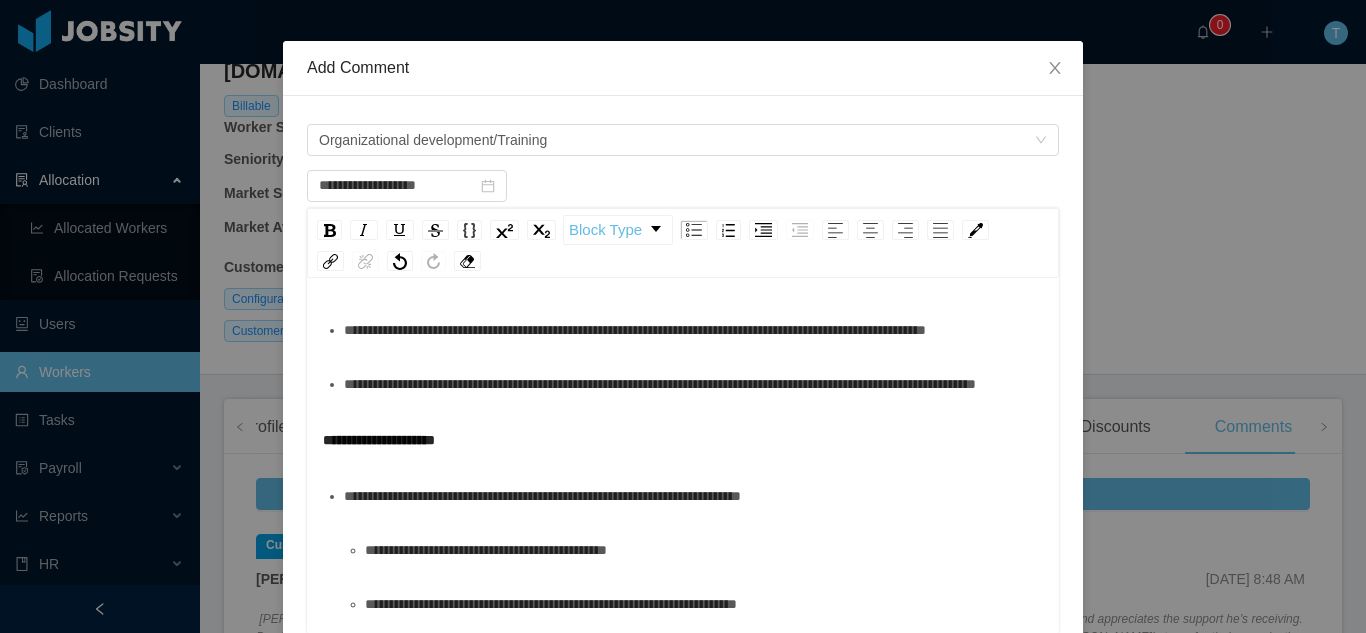 scroll, scrollTop: 1062, scrollLeft: 0, axis: vertical 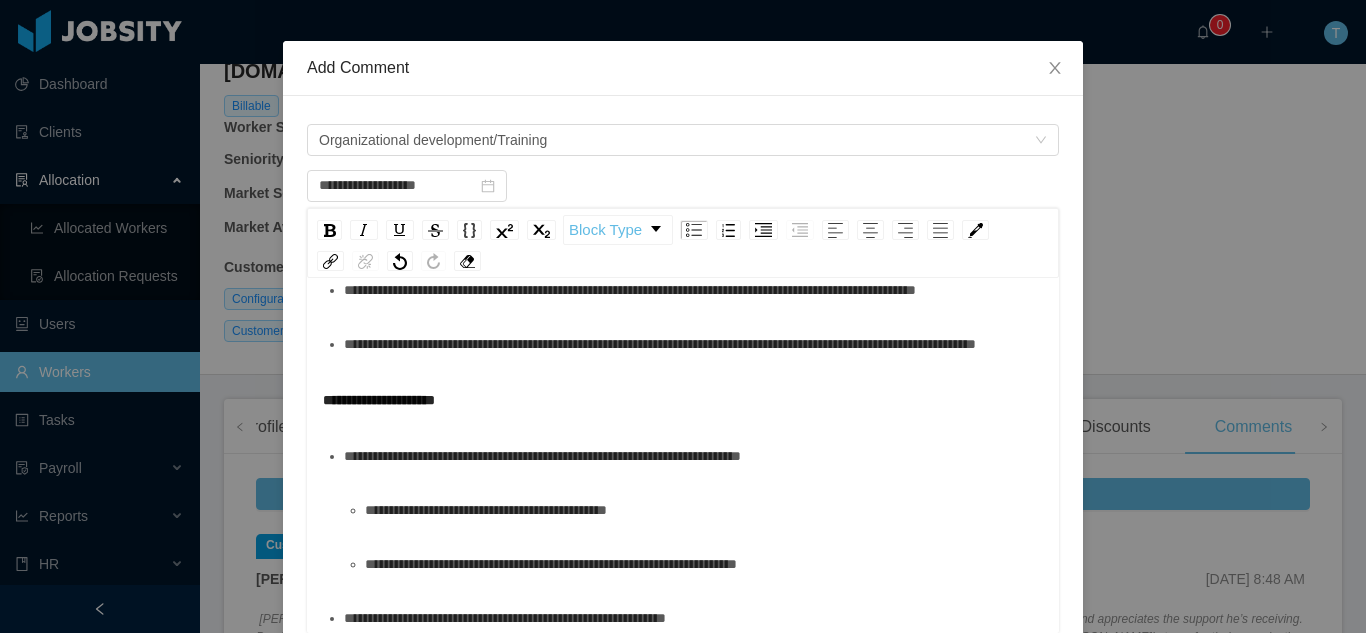 click on "**********" at bounding box center [630, 290] 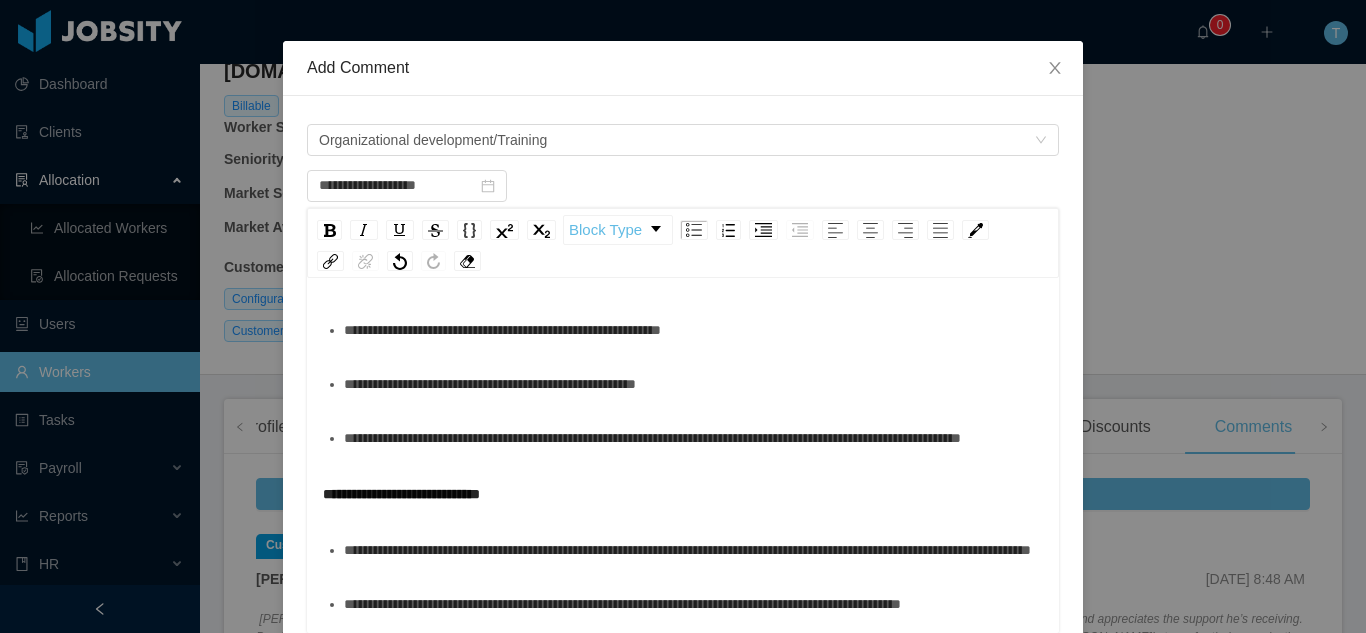 scroll, scrollTop: 1516, scrollLeft: 0, axis: vertical 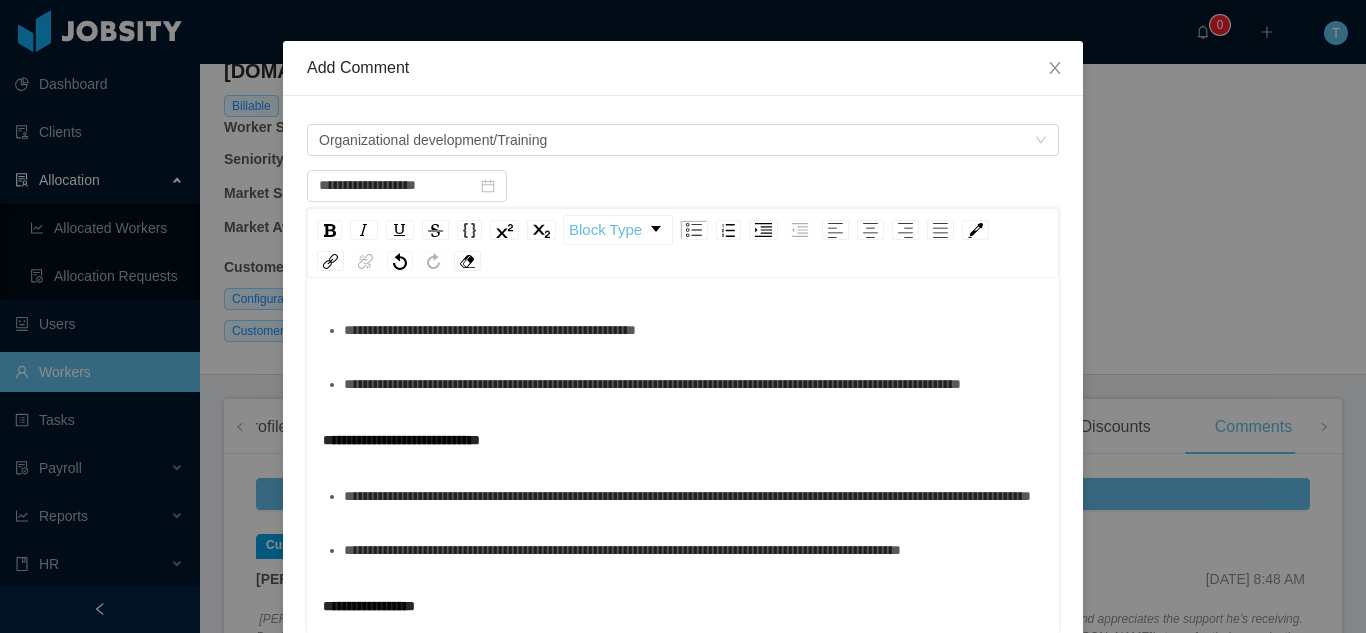 click on "**********" at bounding box center (490, 330) 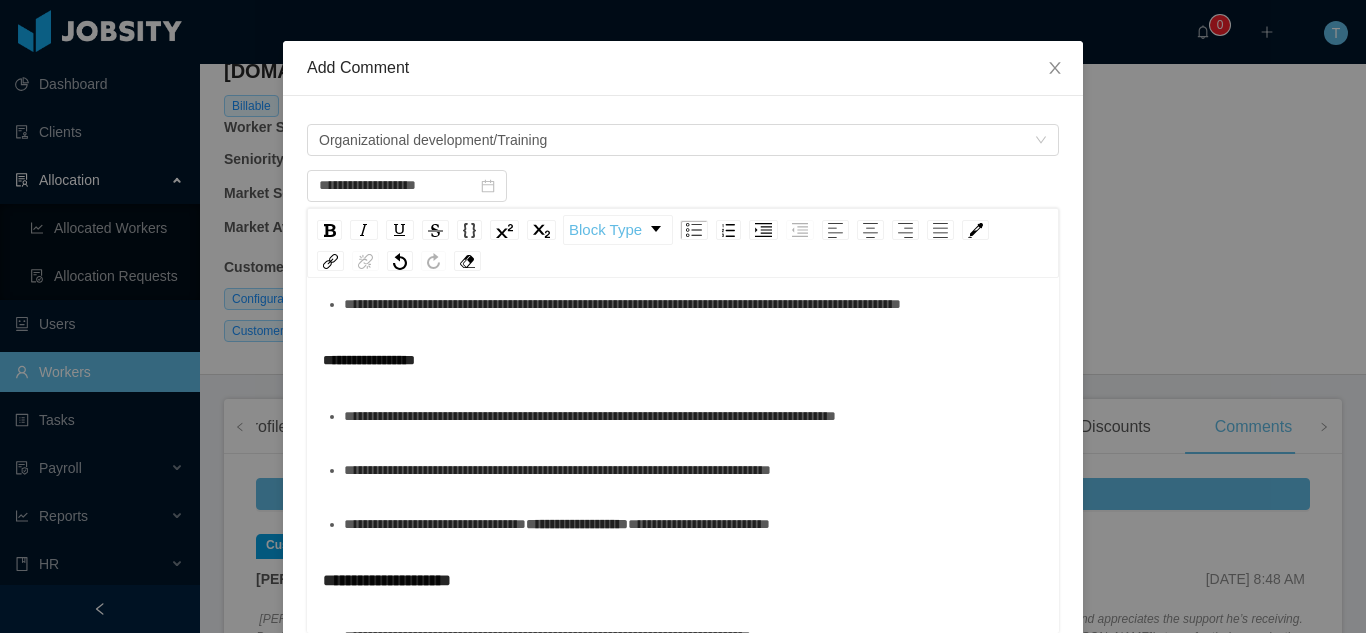 scroll, scrollTop: 1818, scrollLeft: 0, axis: vertical 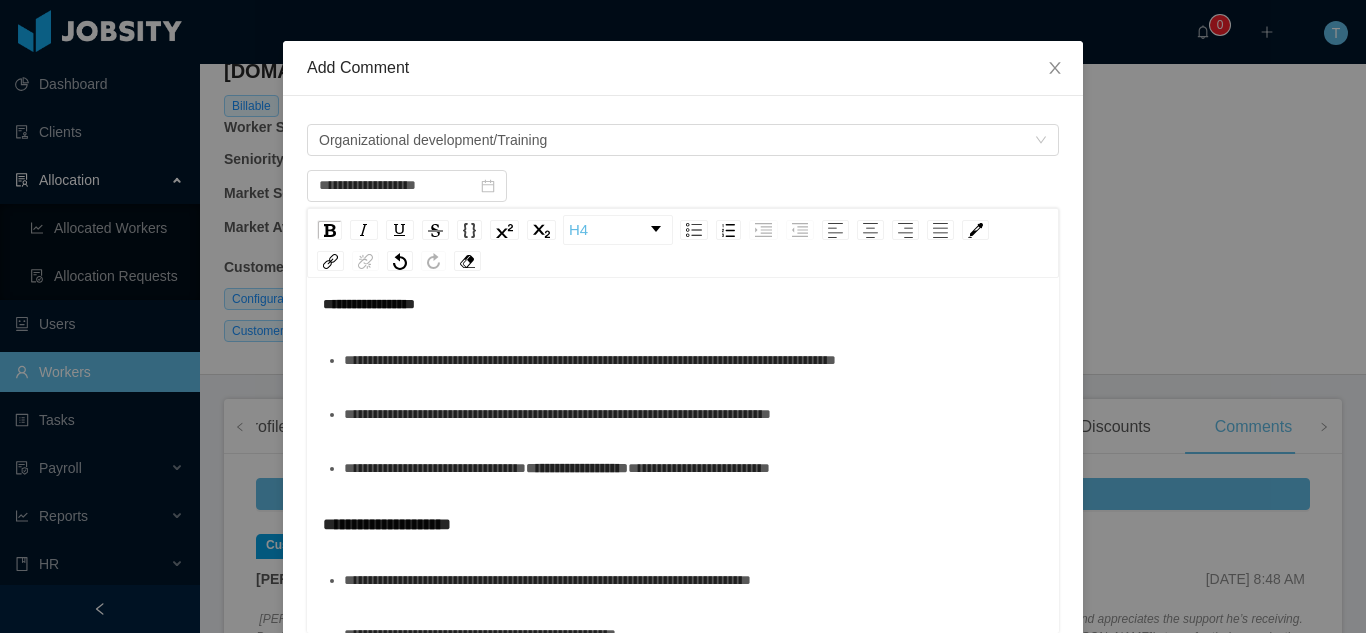 click on "**********" at bounding box center [622, 248] 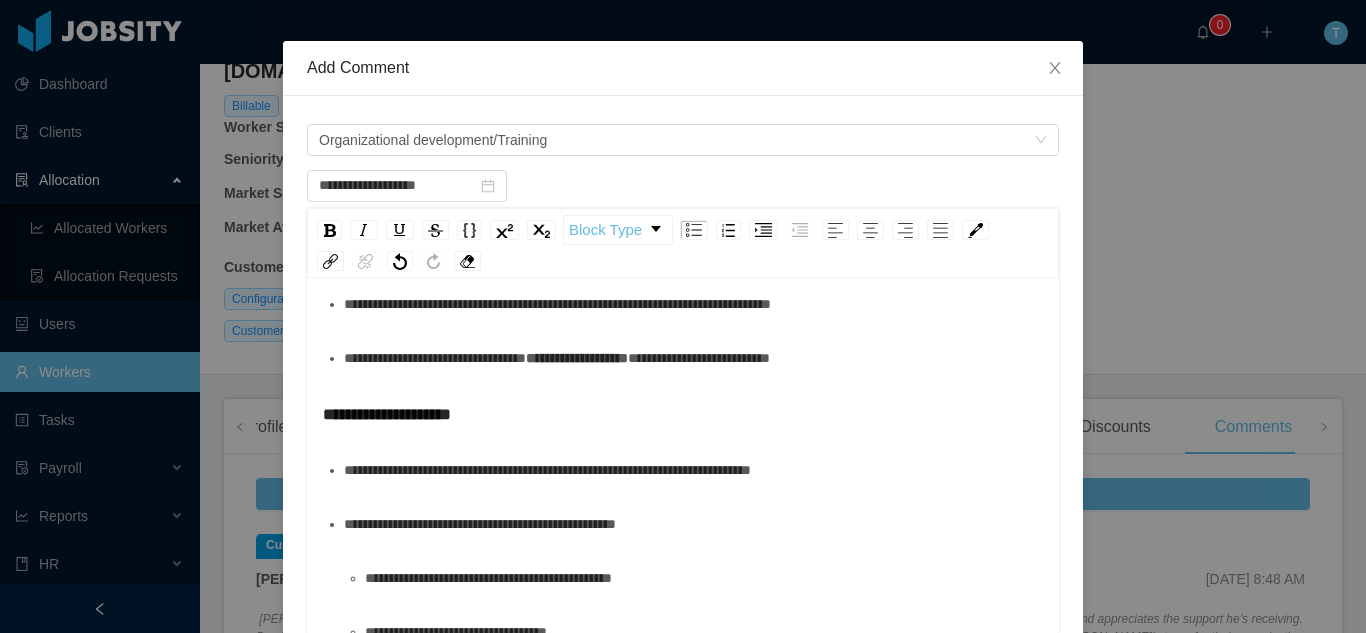 scroll, scrollTop: 1982, scrollLeft: 0, axis: vertical 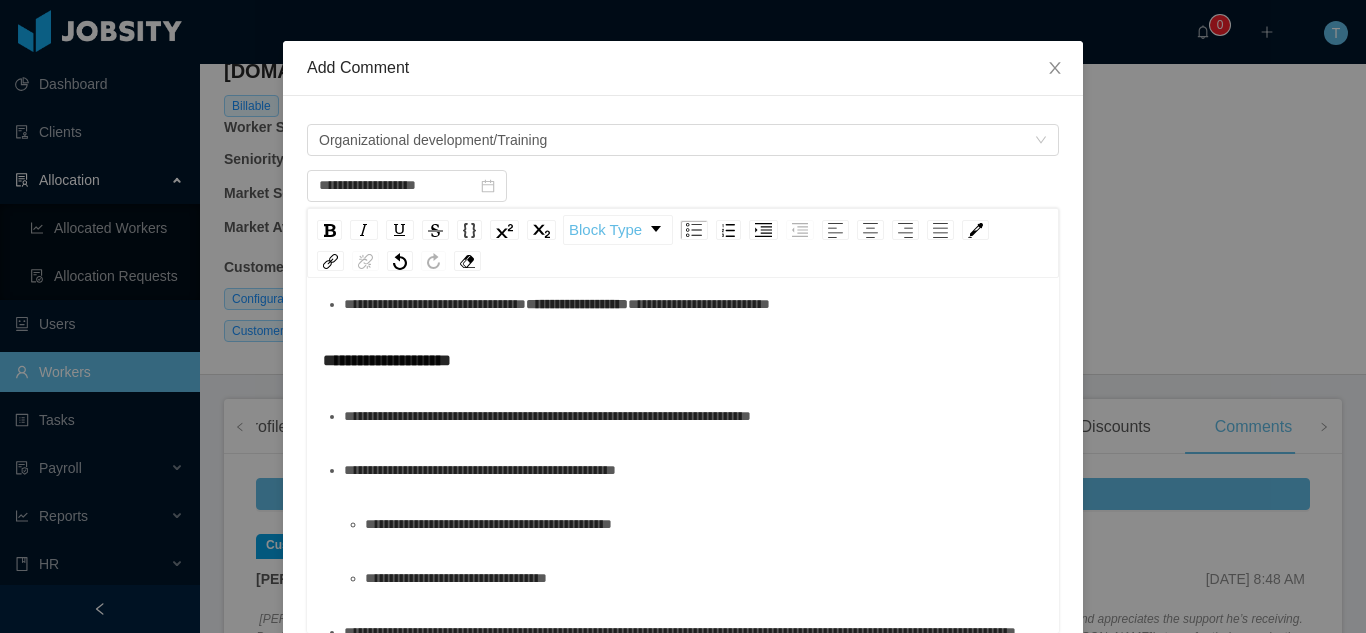 click on "**********" at bounding box center (694, 196) 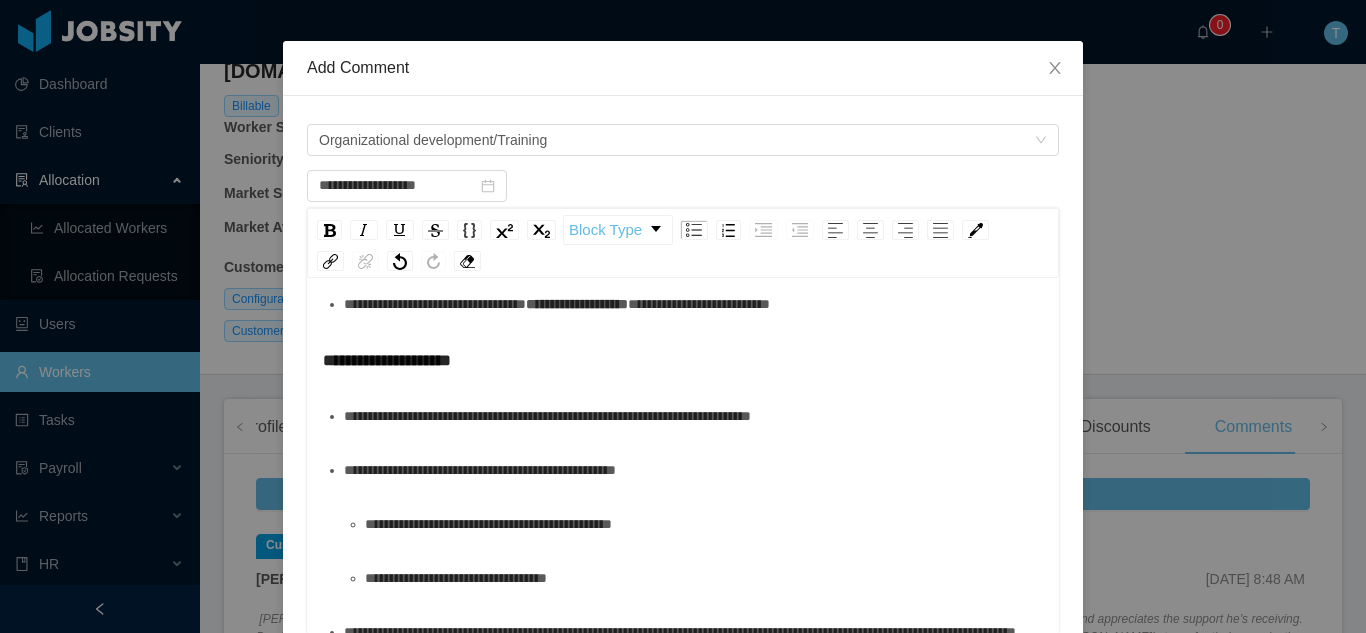 click on "**********" at bounding box center (694, 250) 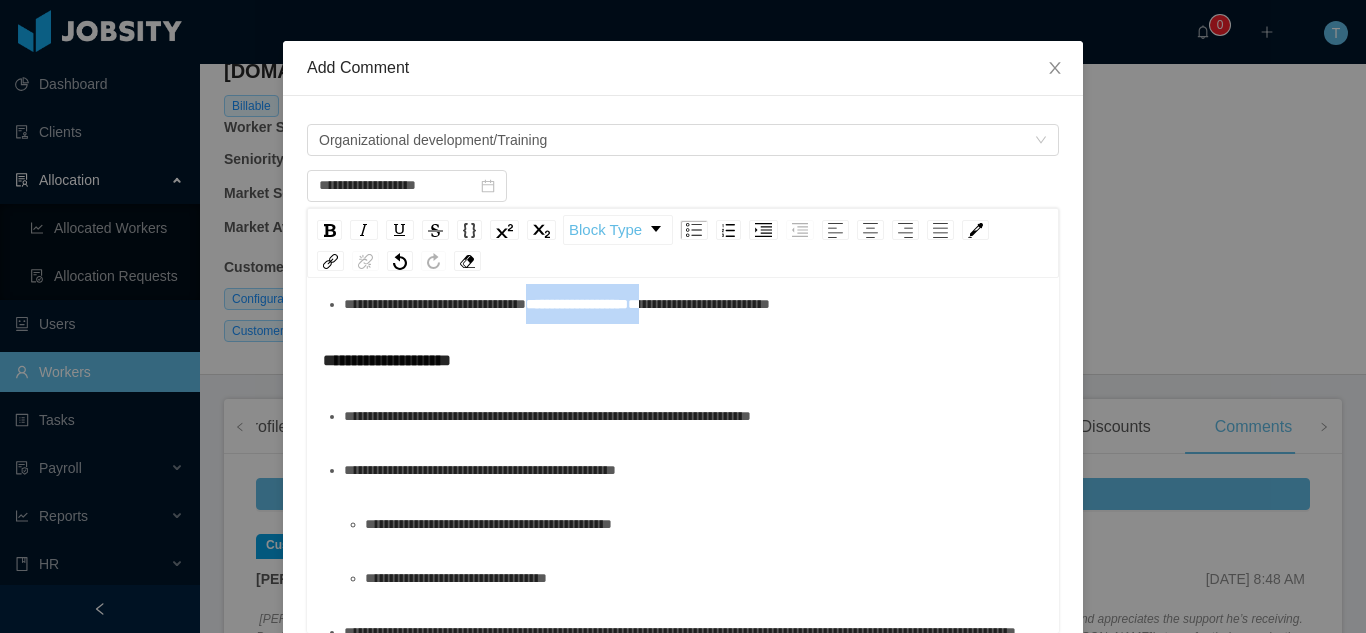 drag, startPoint x: 702, startPoint y: 547, endPoint x: 565, endPoint y: 548, distance: 137.00365 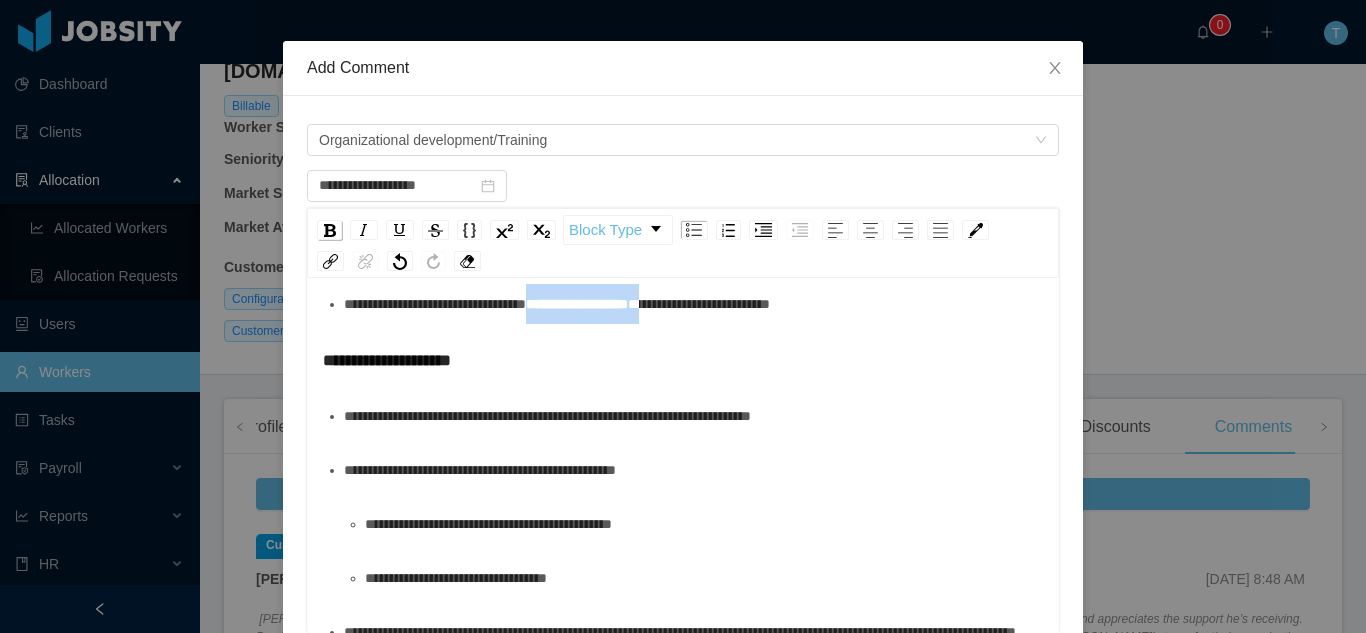 click at bounding box center [330, 230] 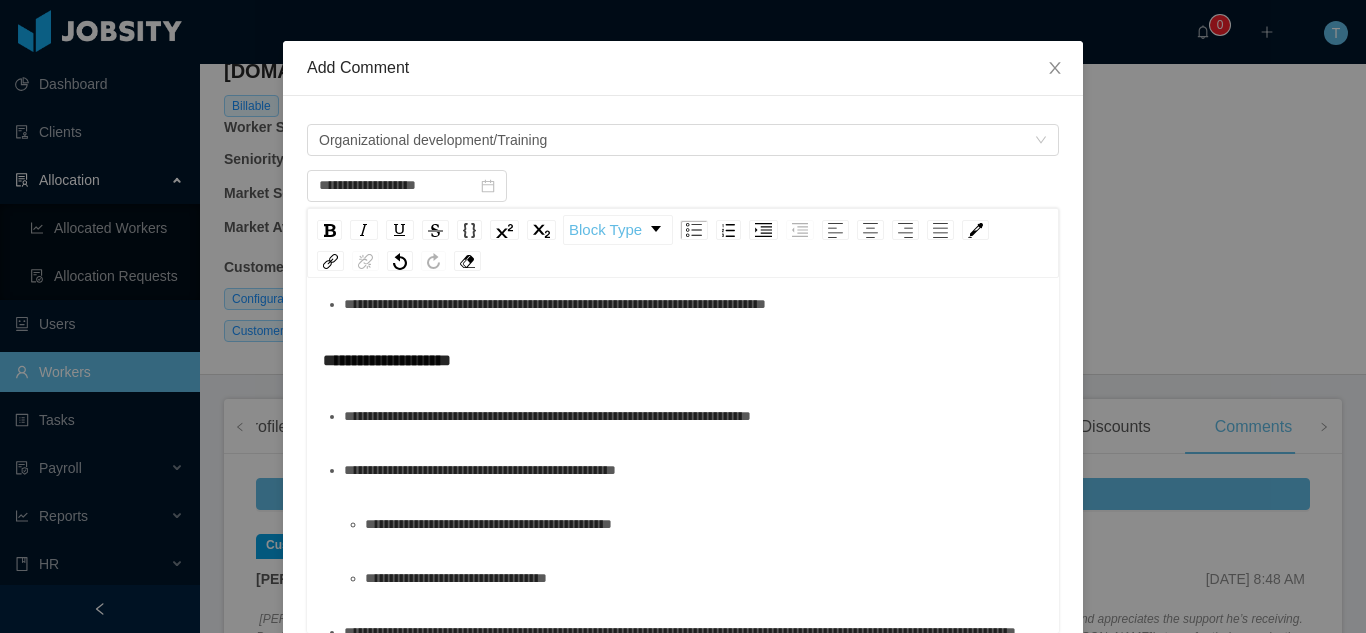 click on "**********" at bounding box center [555, 304] 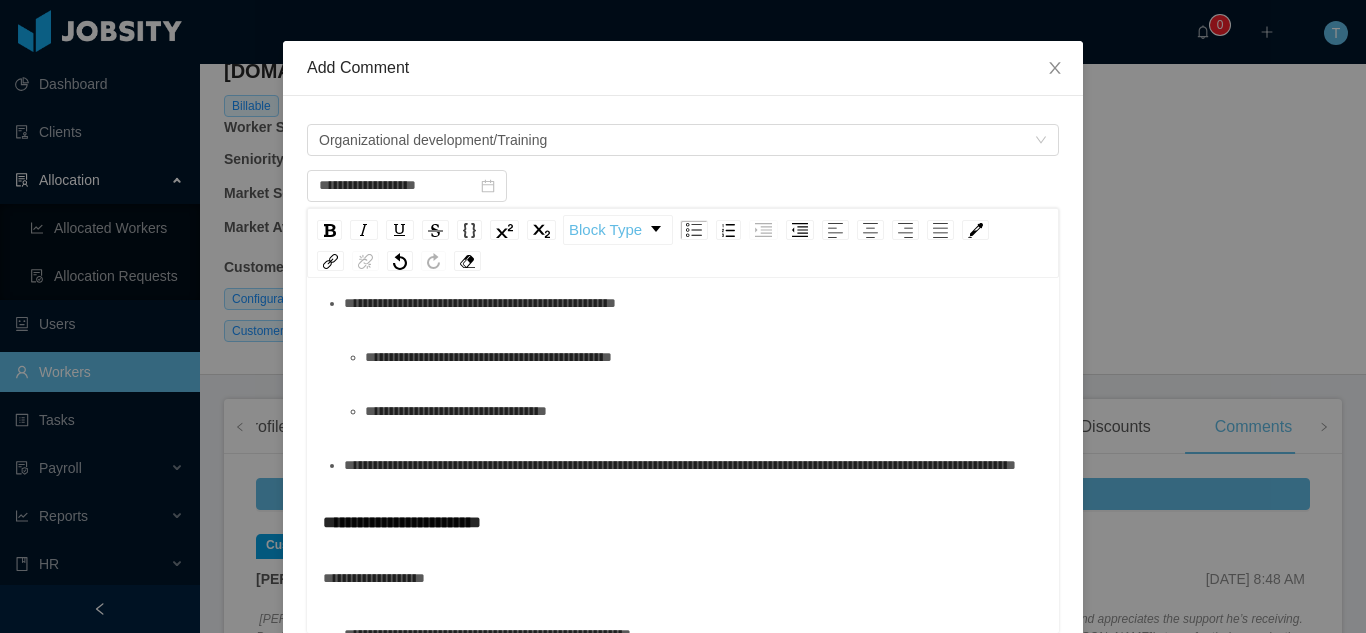 scroll, scrollTop: 2203, scrollLeft: 0, axis: vertical 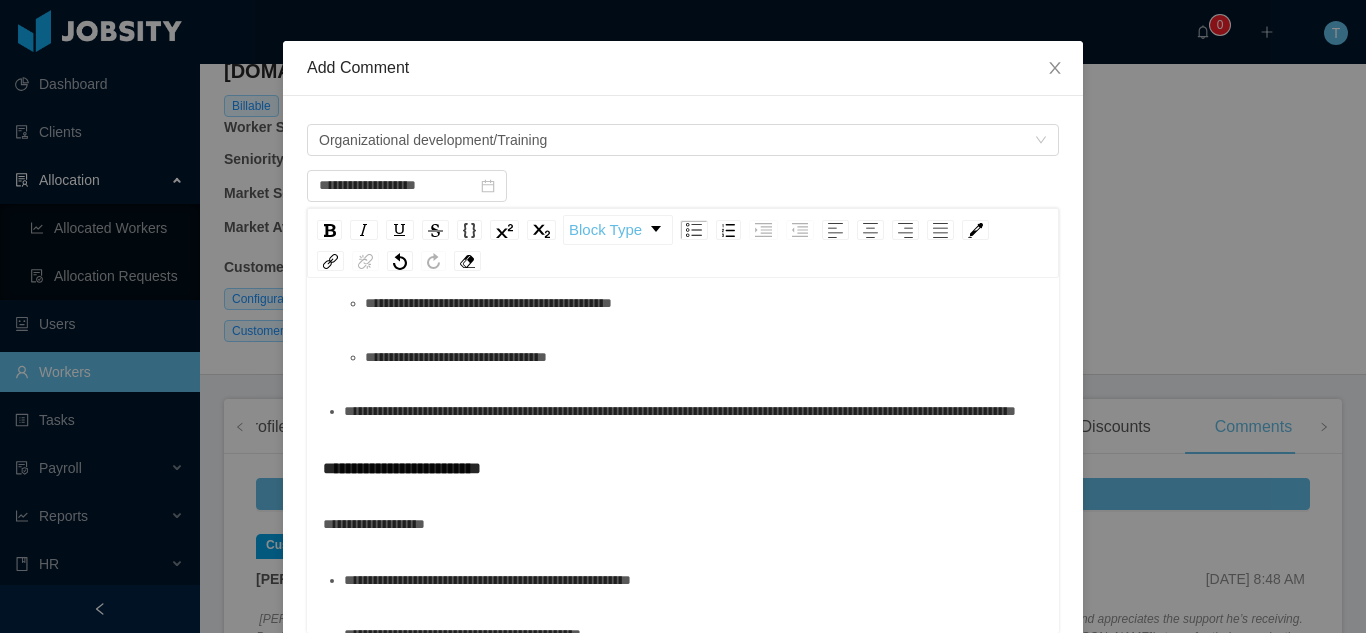 drag, startPoint x: 519, startPoint y: 435, endPoint x: 429, endPoint y: 430, distance: 90.13878 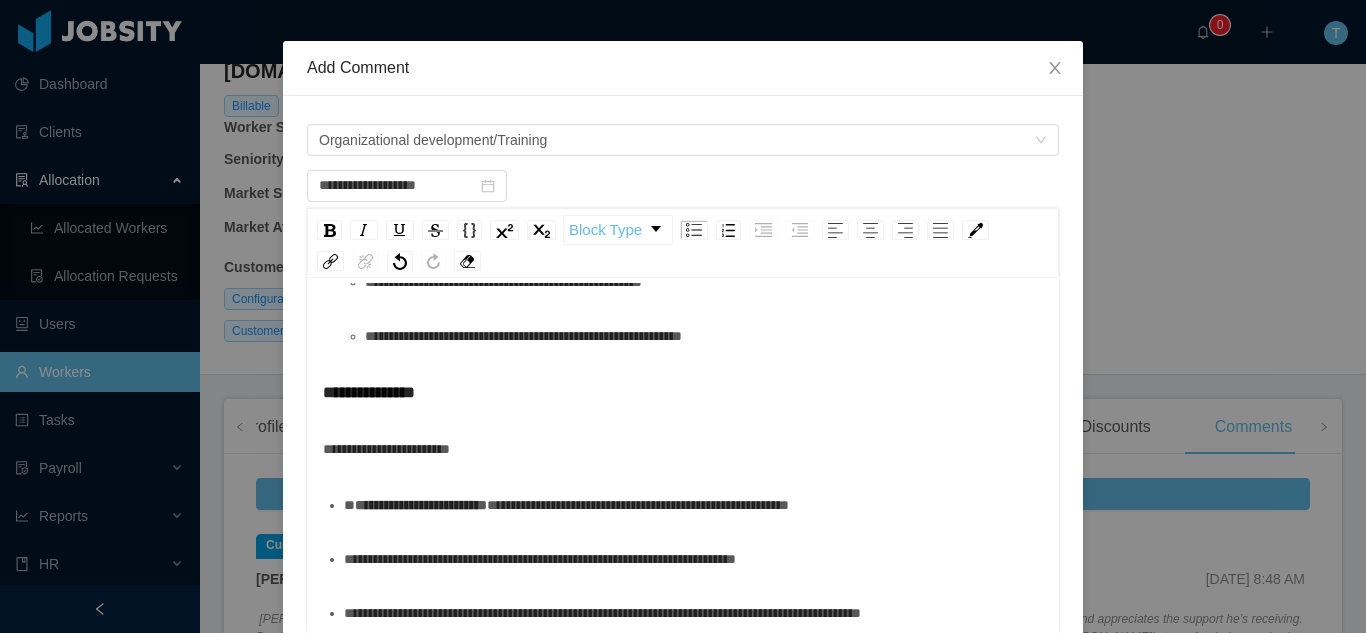 scroll, scrollTop: 3091, scrollLeft: 0, axis: vertical 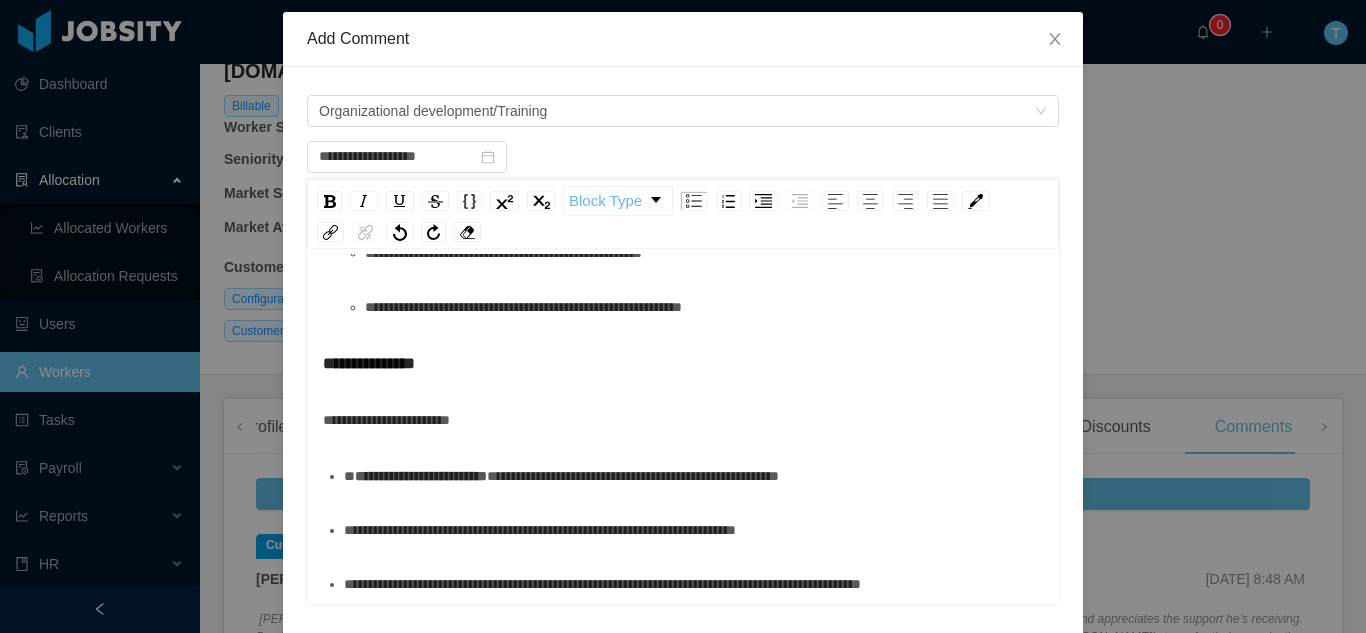 click on "**********" at bounding box center [694, 530] 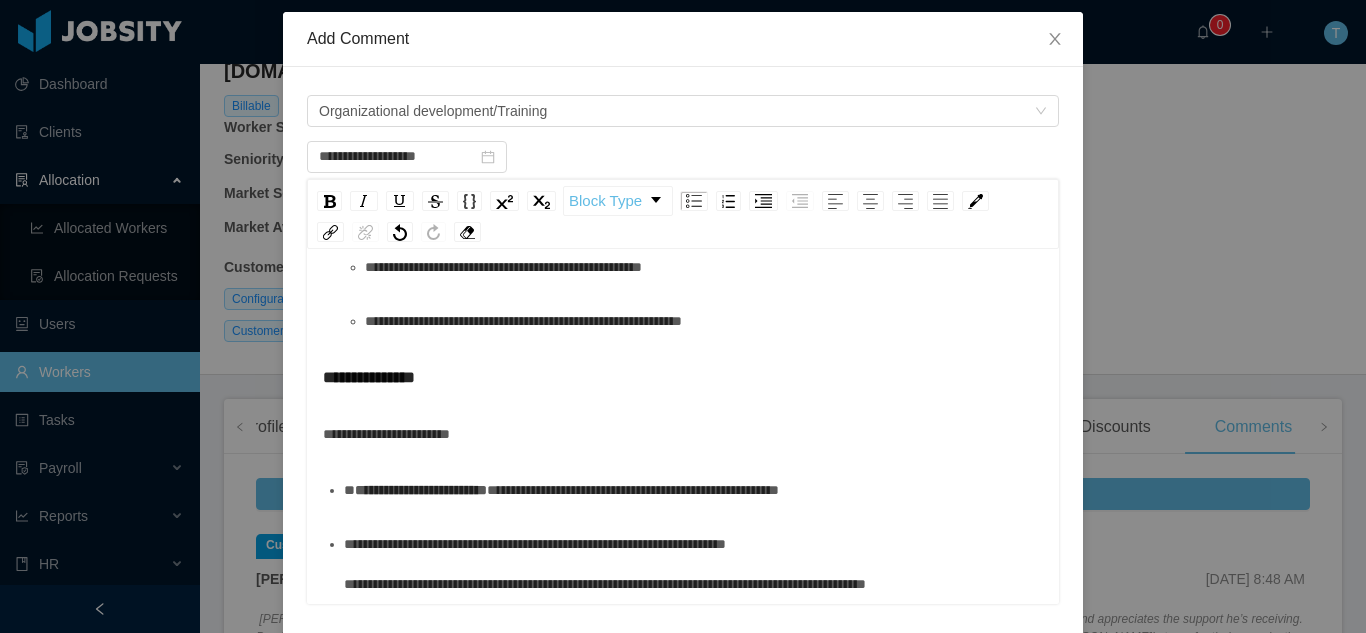 scroll, scrollTop: 3037, scrollLeft: 0, axis: vertical 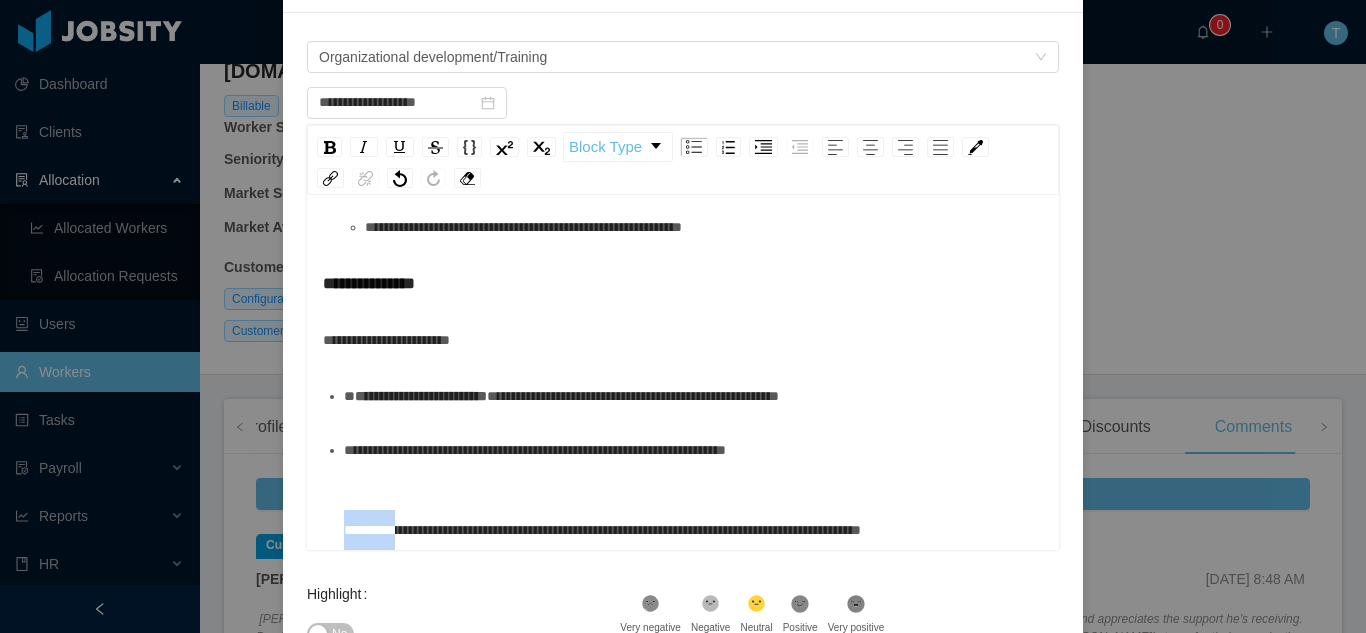 drag, startPoint x: 400, startPoint y: 534, endPoint x: 307, endPoint y: 533, distance: 93.00538 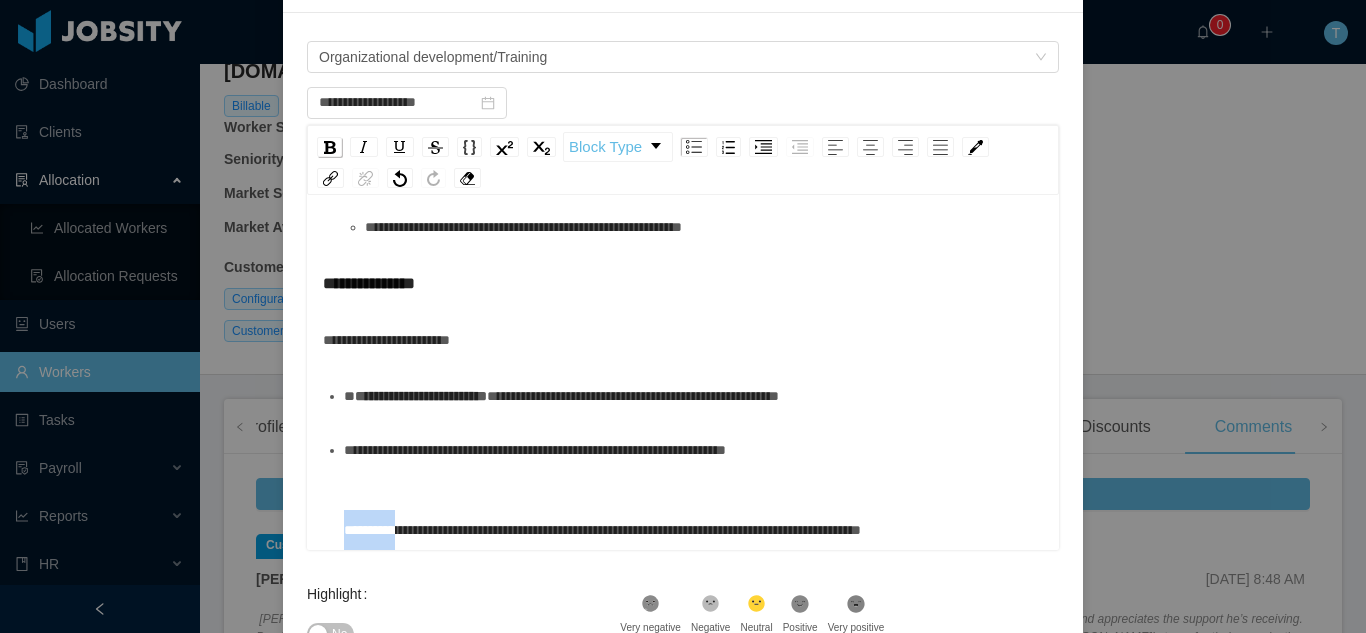 click at bounding box center [330, 147] 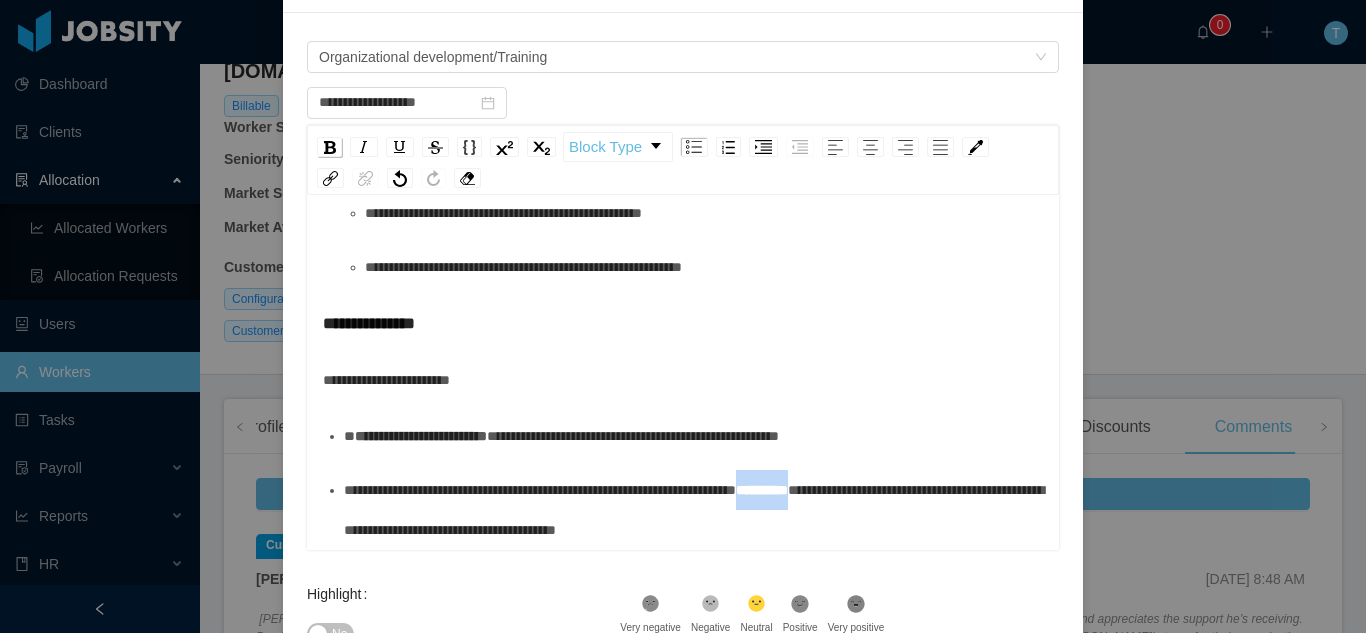 scroll, scrollTop: 102, scrollLeft: 0, axis: vertical 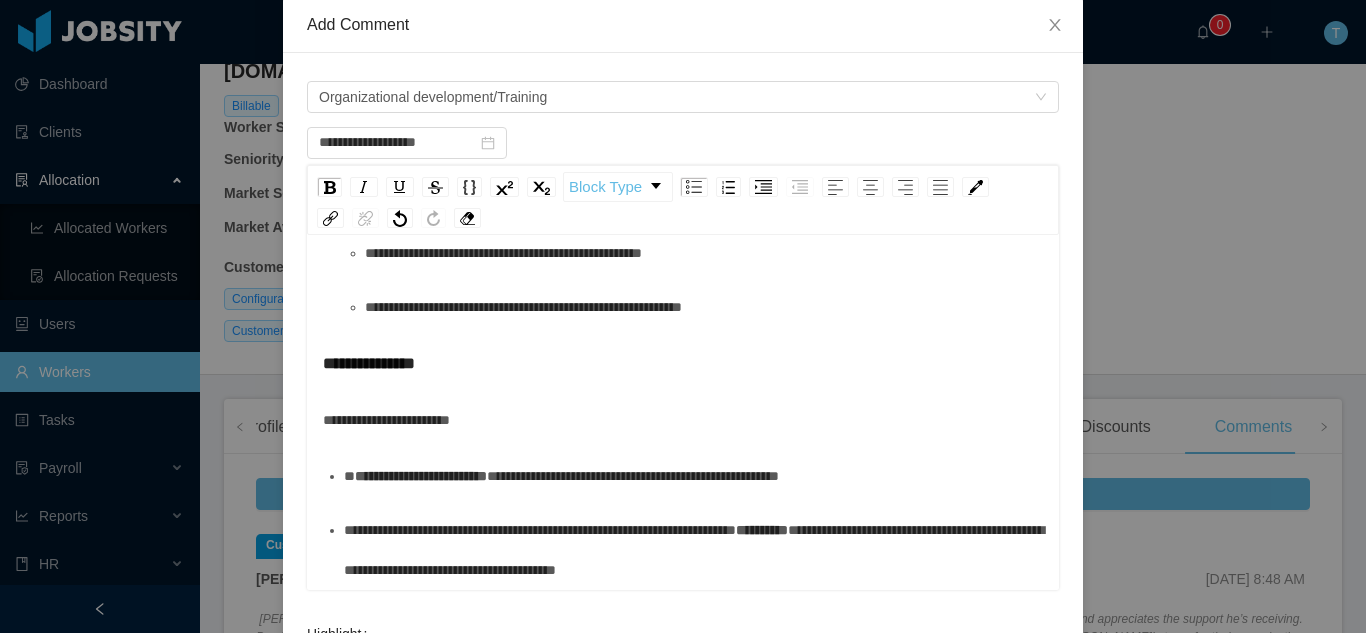 click on "**********" at bounding box center (540, 530) 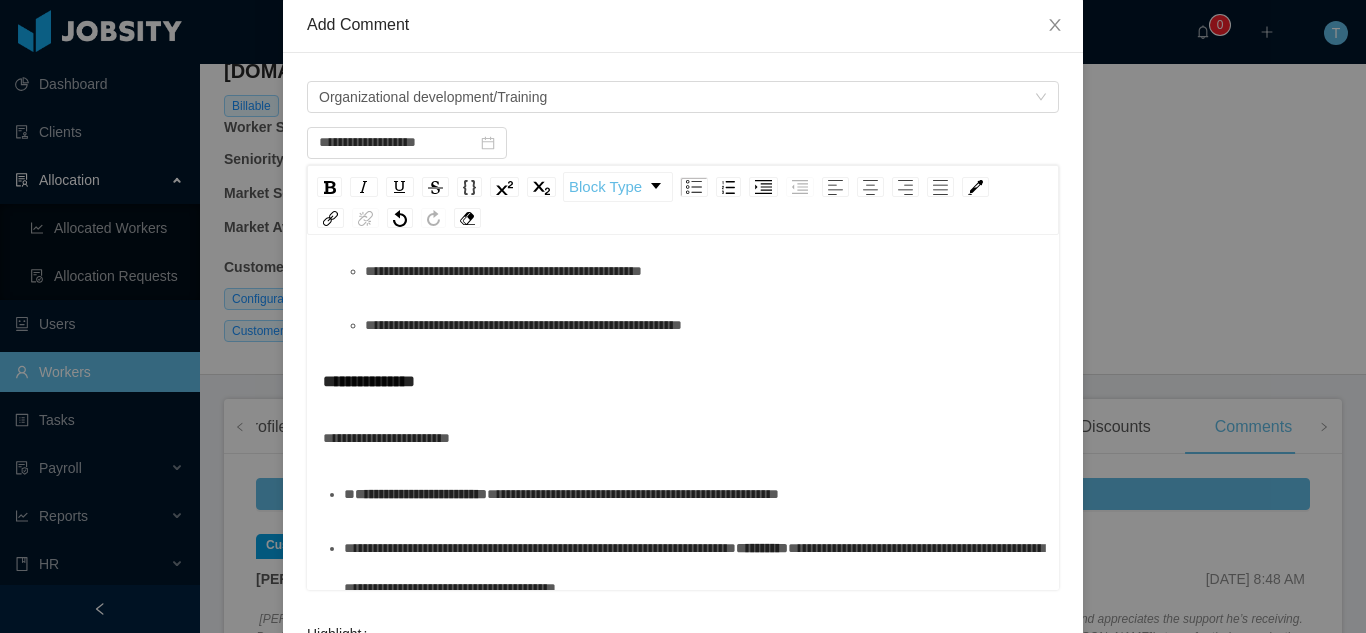 scroll, scrollTop: 3077, scrollLeft: 0, axis: vertical 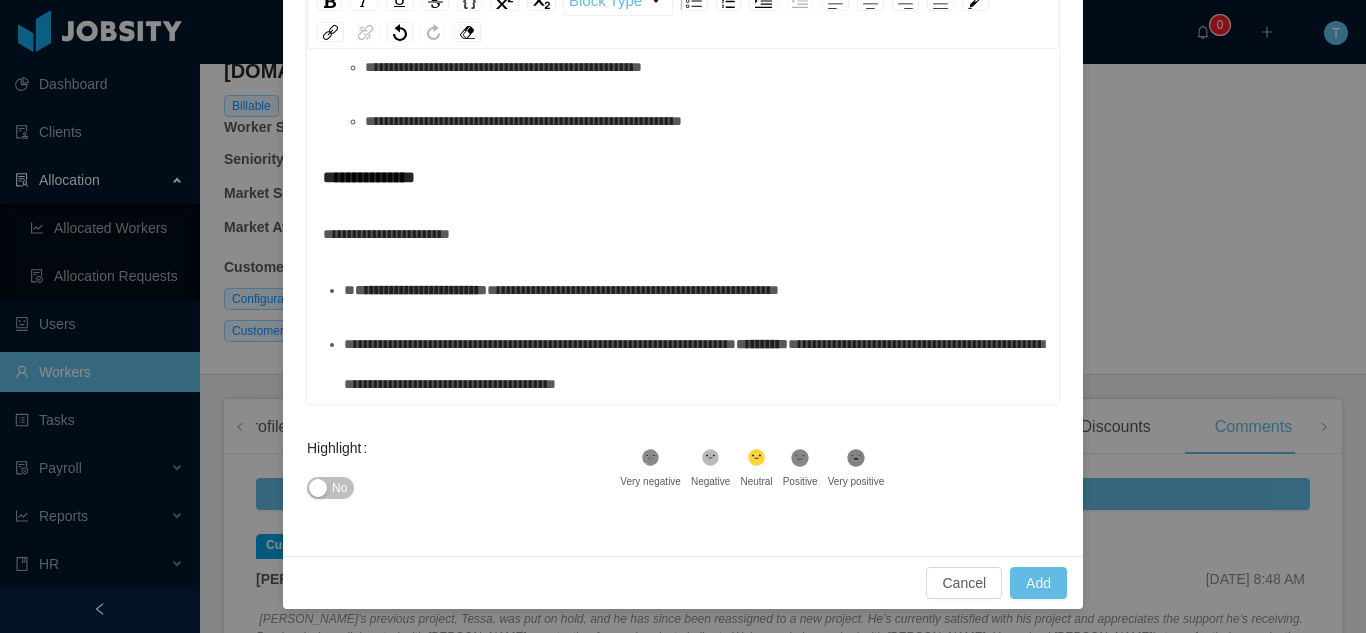 click 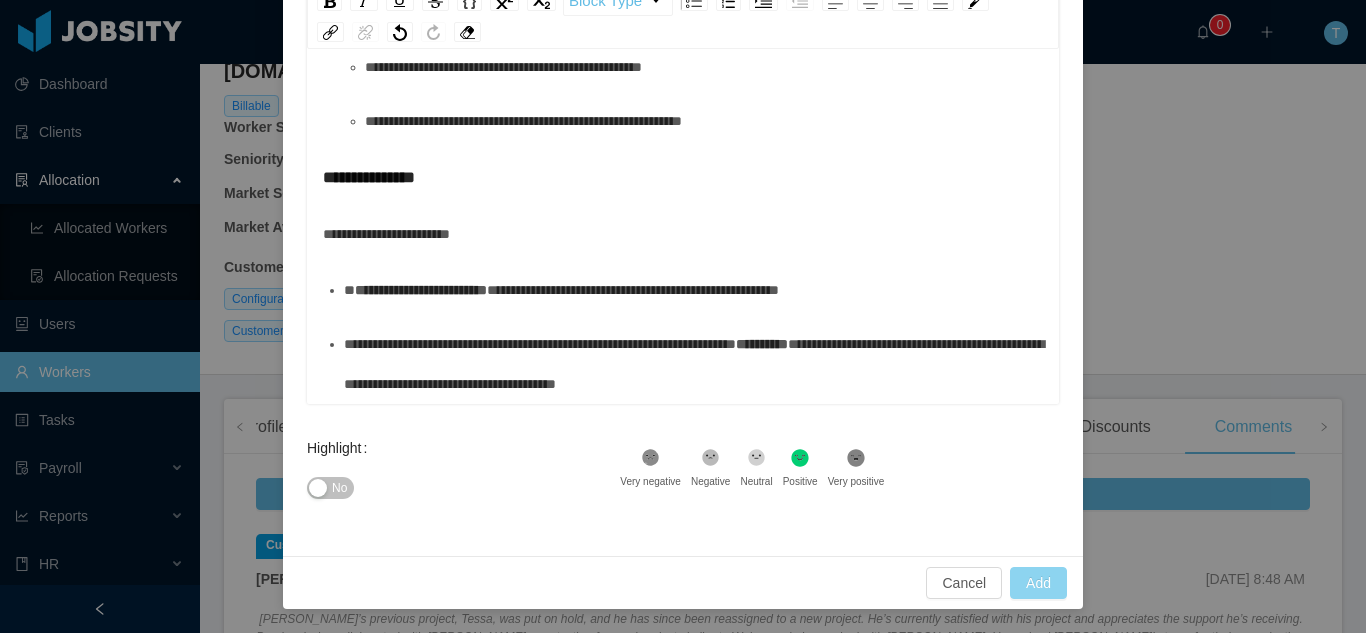 click on "Add" at bounding box center [1038, 583] 